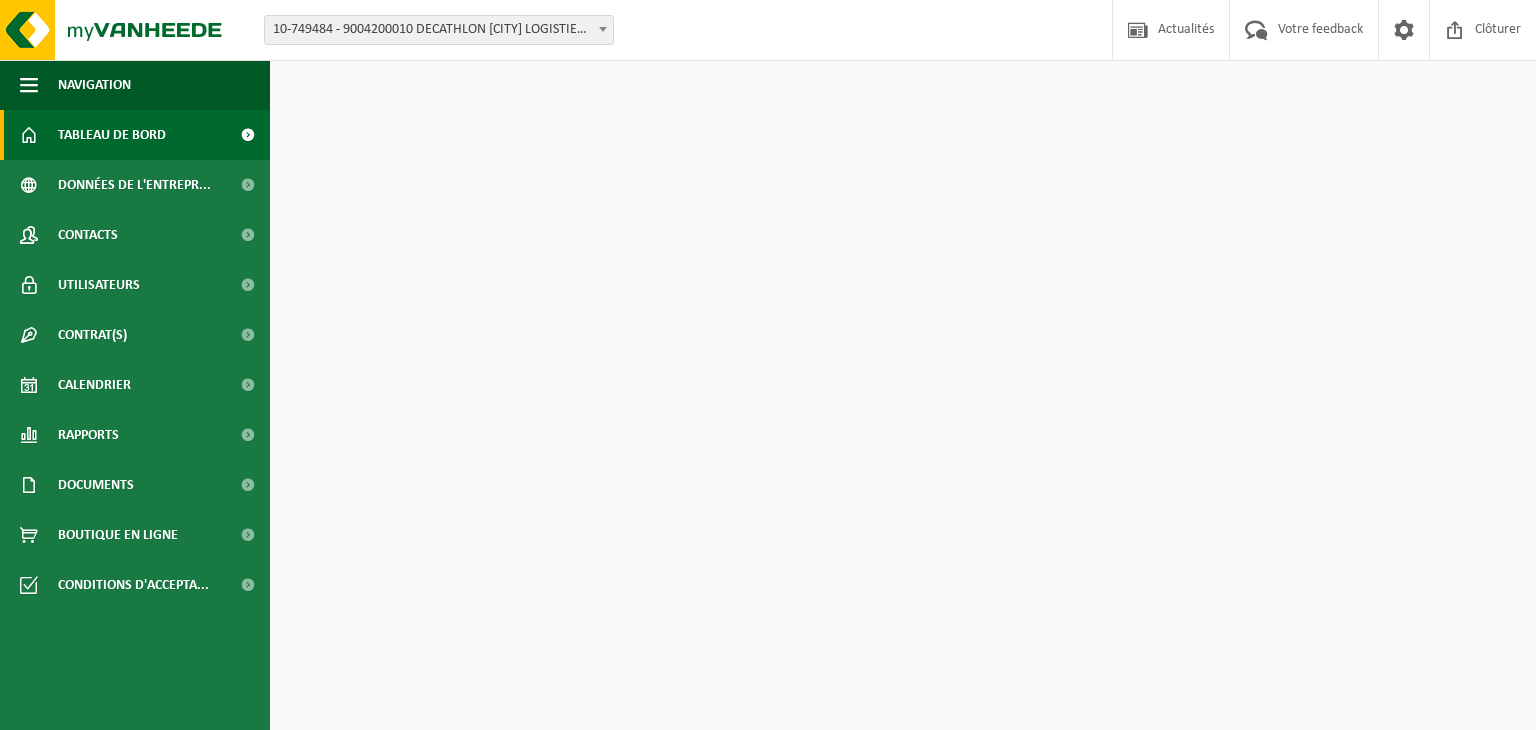 scroll, scrollTop: 0, scrollLeft: 0, axis: both 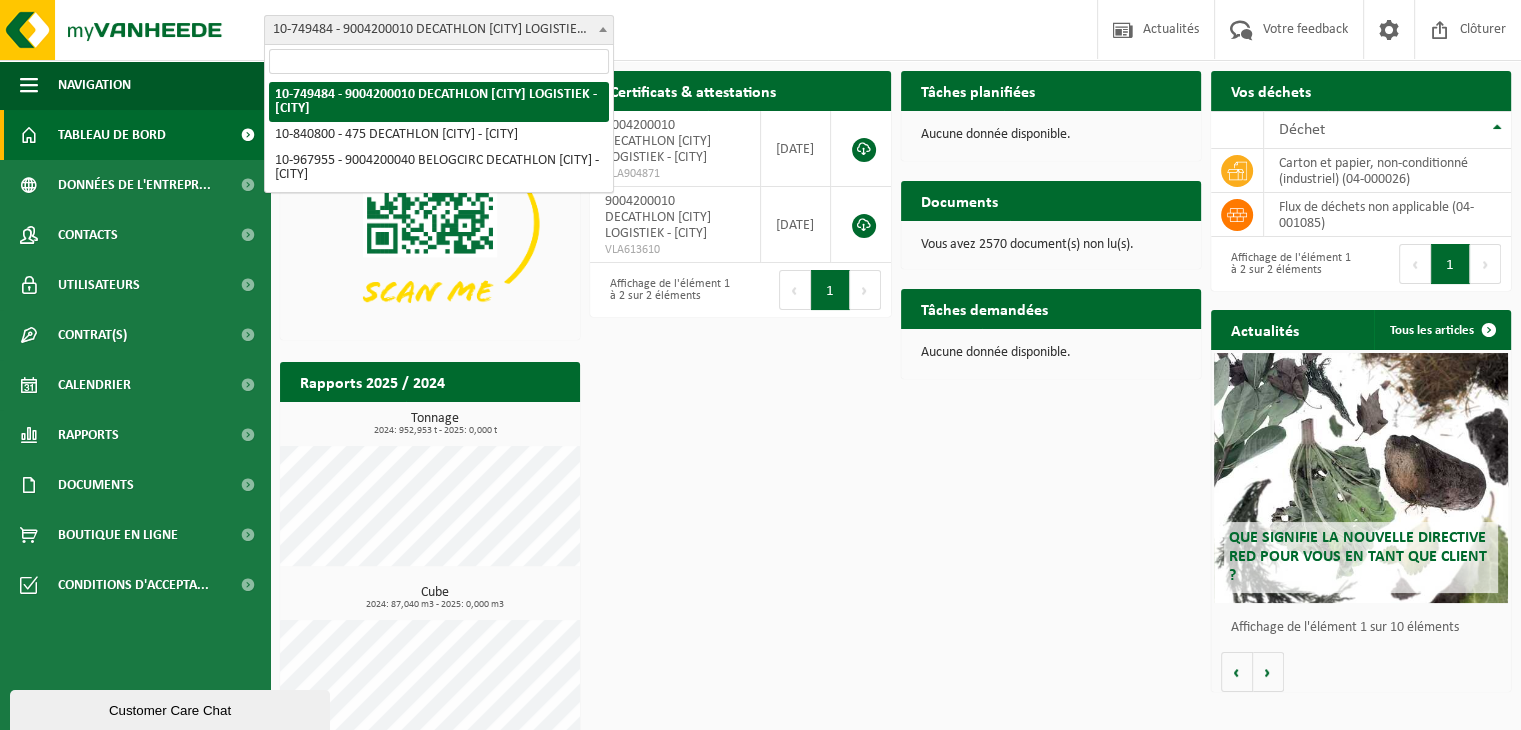 click on "10-749484 - 9004200010 DECATHLON WILLEBROEK LOGISTIEK - [CITY]" at bounding box center [439, 30] 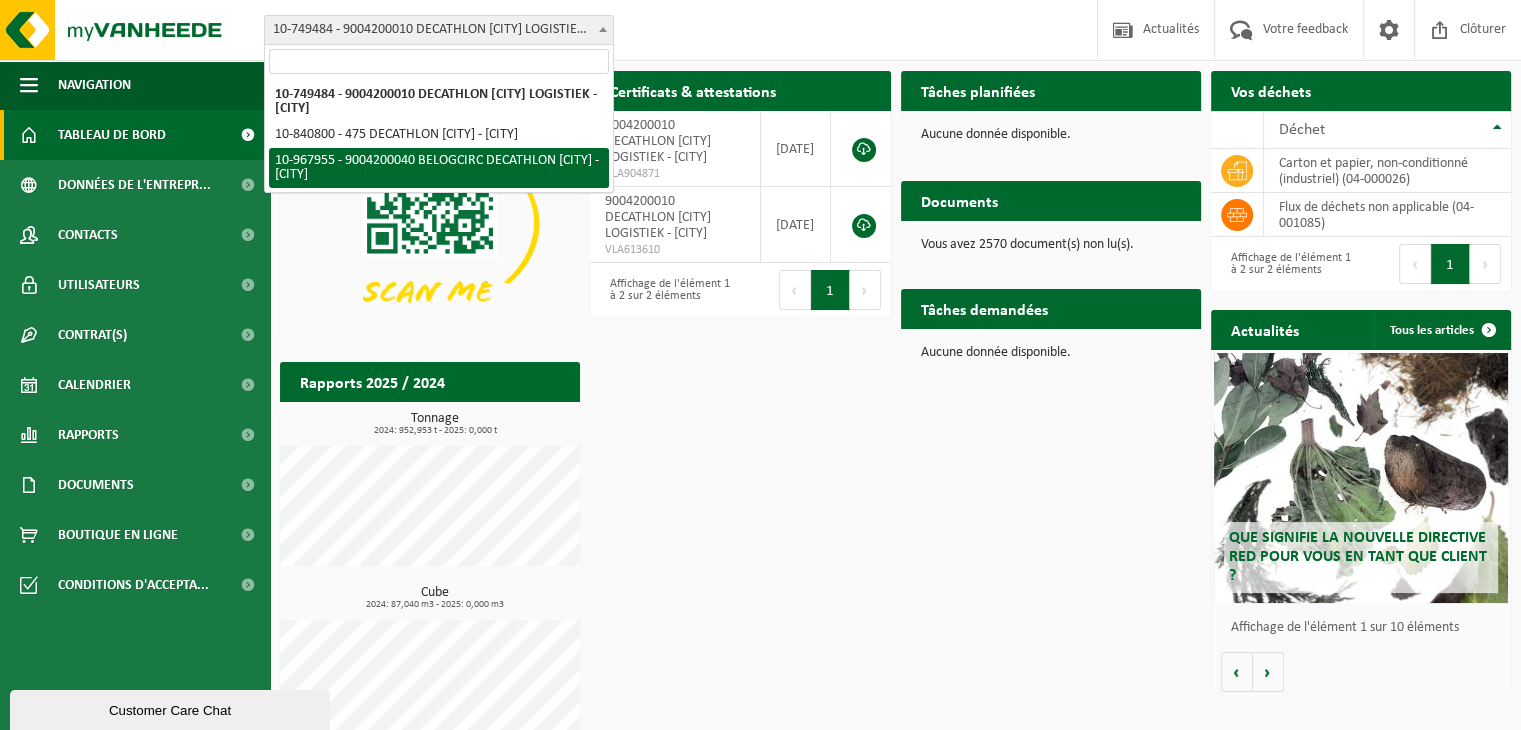 select on "154029" 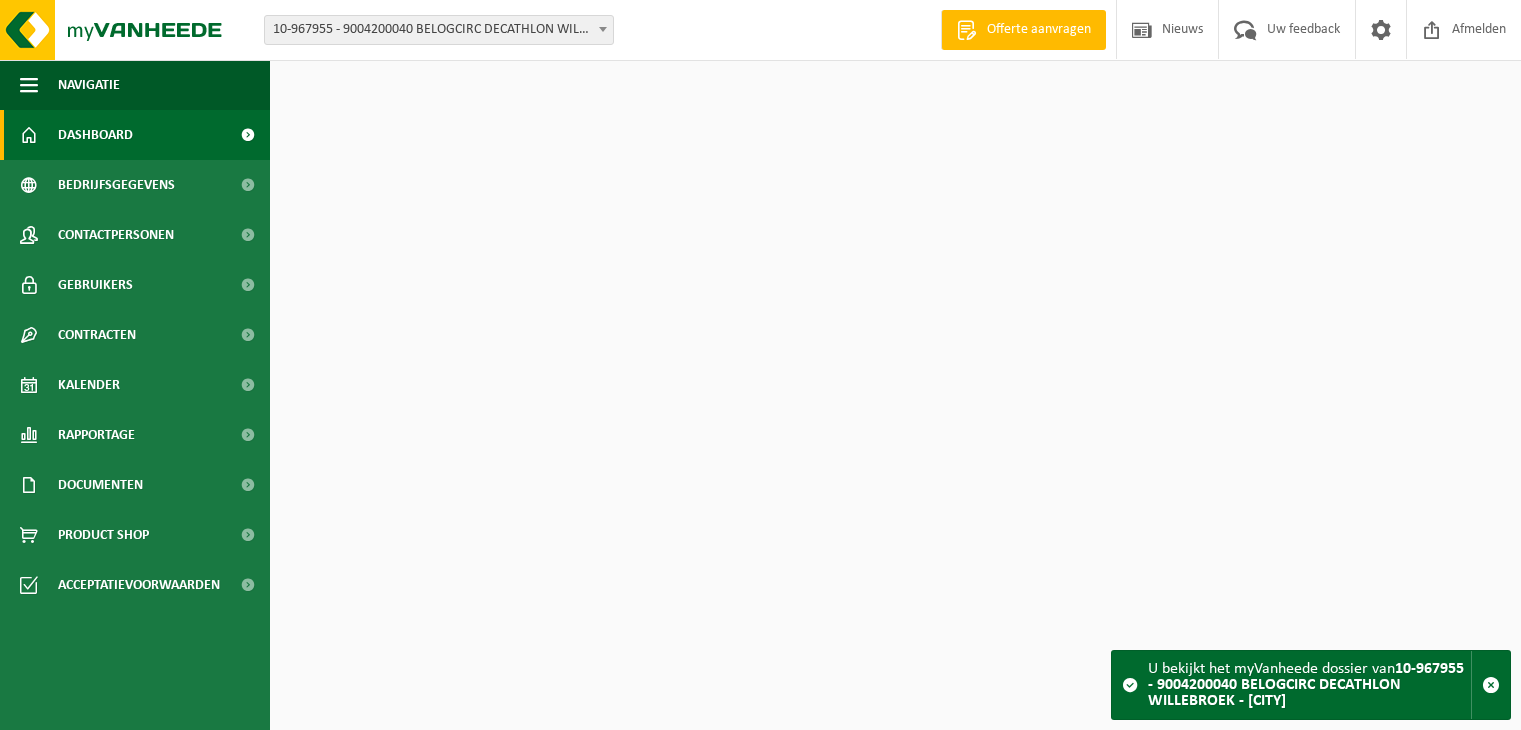 scroll, scrollTop: 0, scrollLeft: 0, axis: both 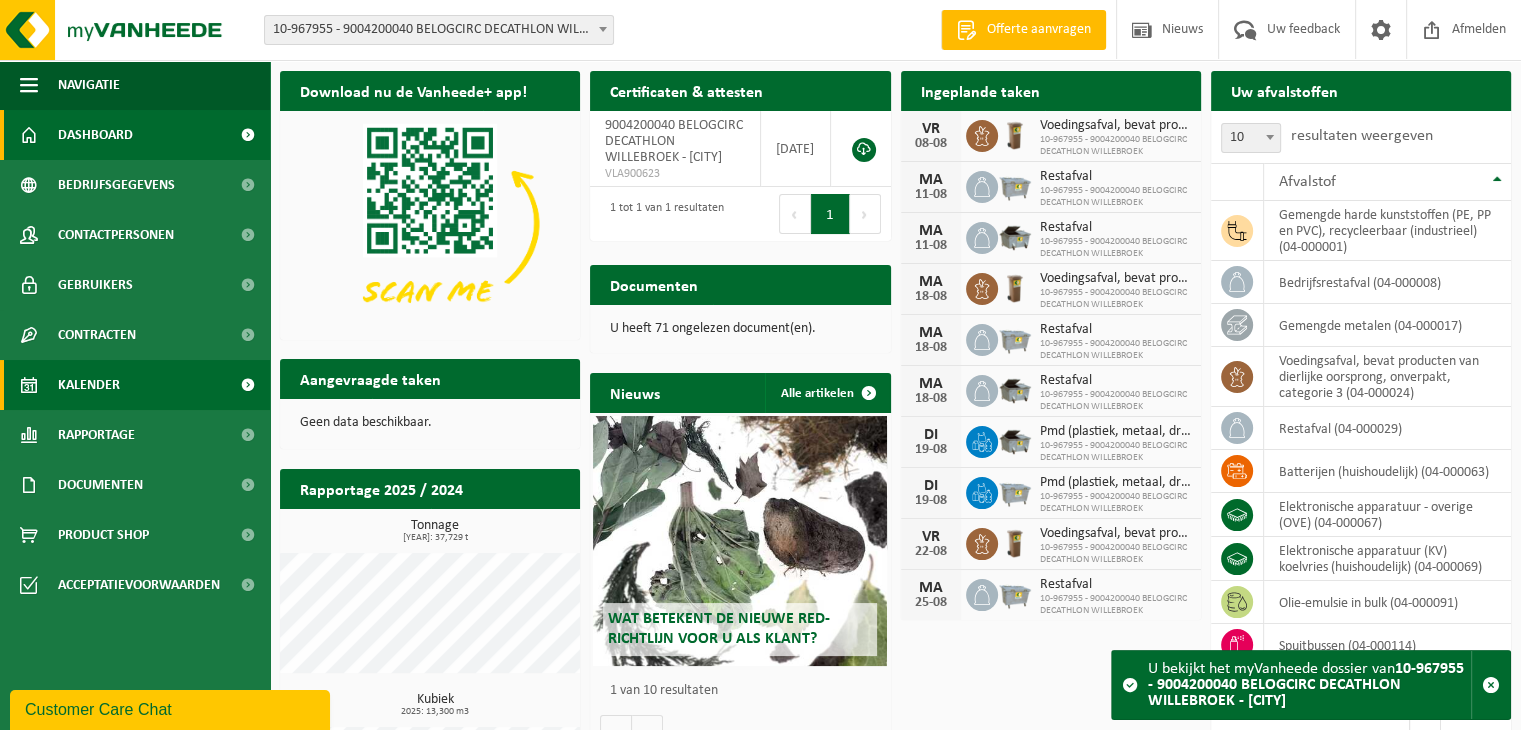 click on "Kalender" at bounding box center [89, 385] 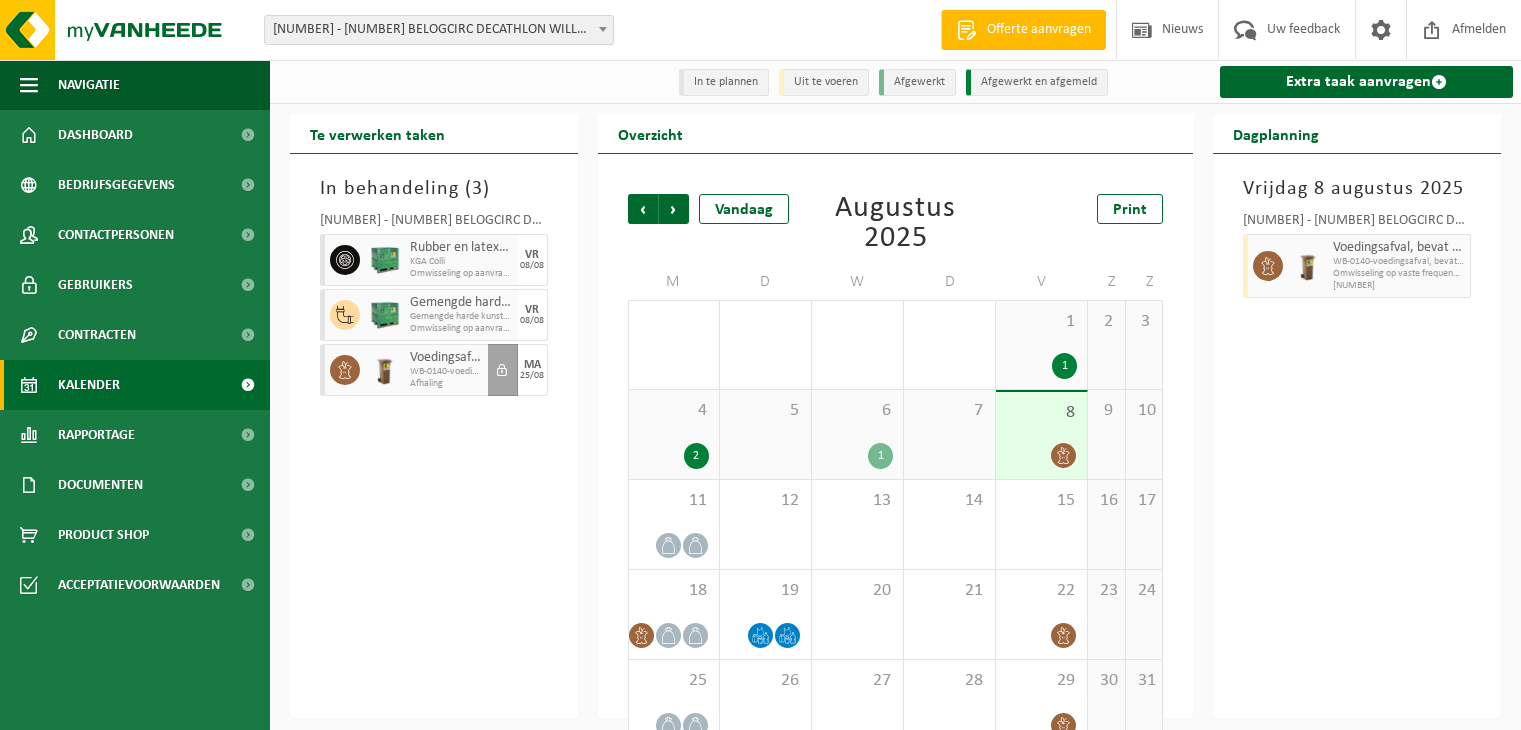 scroll, scrollTop: 0, scrollLeft: 0, axis: both 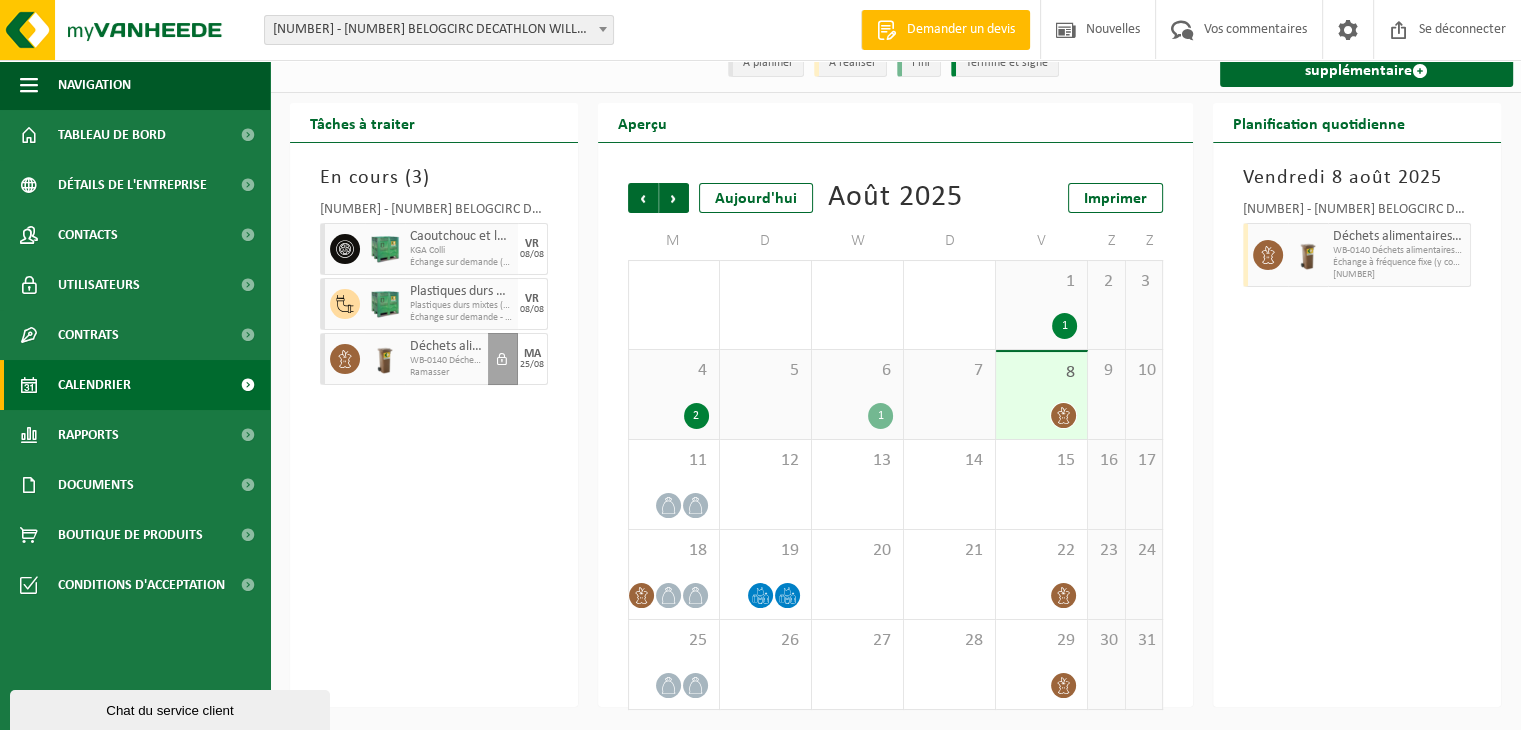 click on "Vendredi 8 août 2025         10-967955 - 9004200040 BELOGCIRC DECATHLON WILLEBROEK - WILLEBROEK                             Déchets alimentaires, contenant des produits d'origine animale, non emballés, catégorie 3   WB-0140 Déchets alimentaires, contient des produits d'origine animale   Échange à fréquence fixe (y compris le traitement)   T250001385971" at bounding box center [1357, 425] 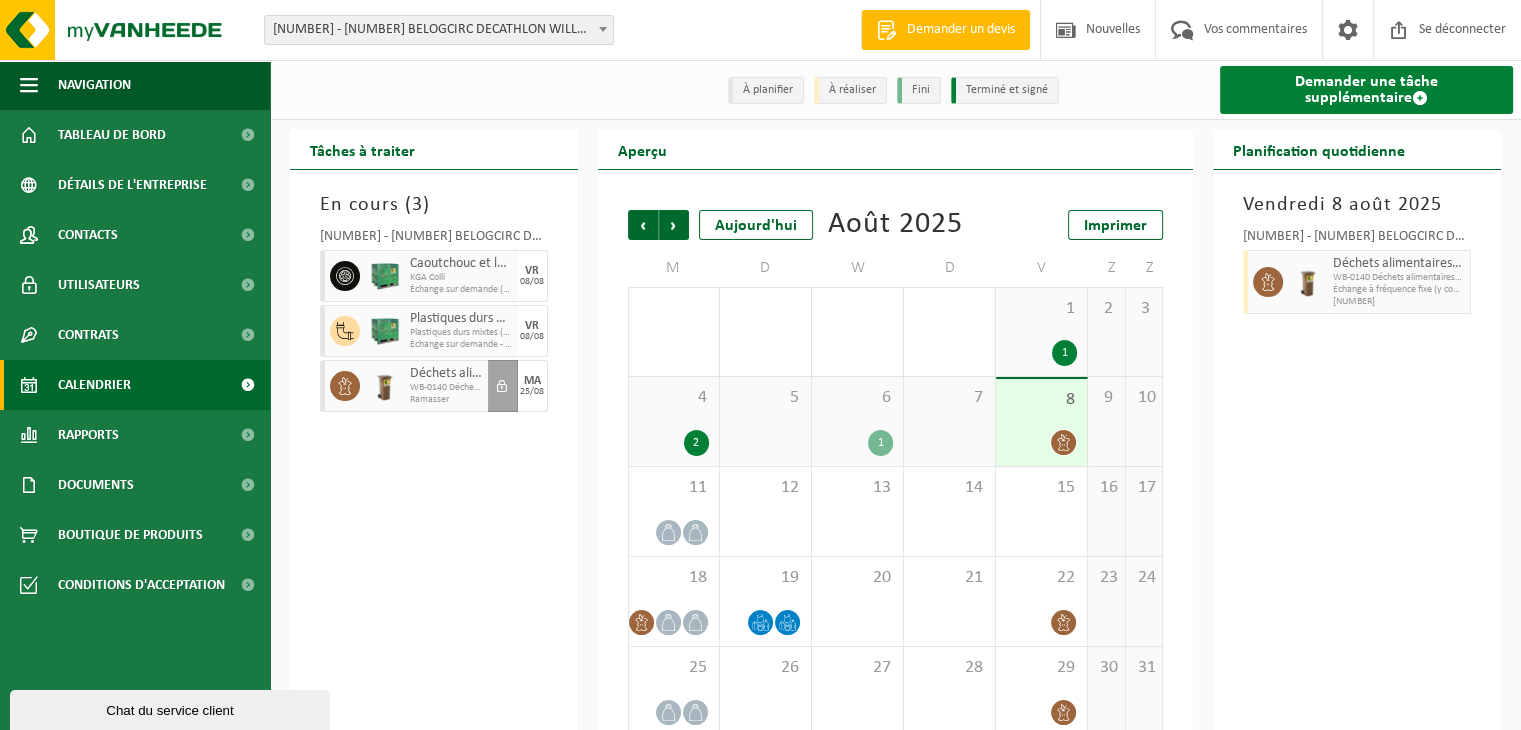 click on "Demander une tâche supplémentaire" at bounding box center (1366, 90) 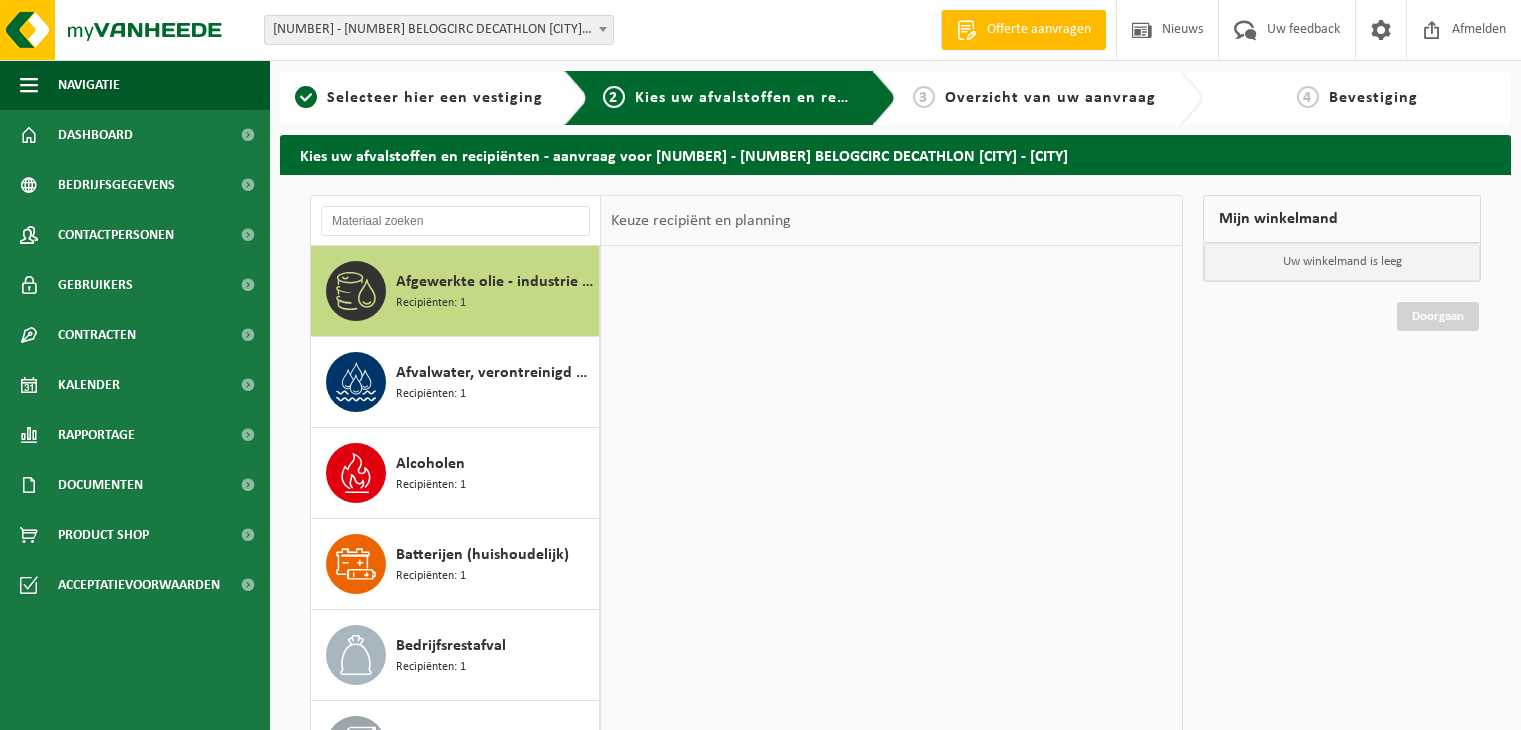 scroll, scrollTop: 0, scrollLeft: 0, axis: both 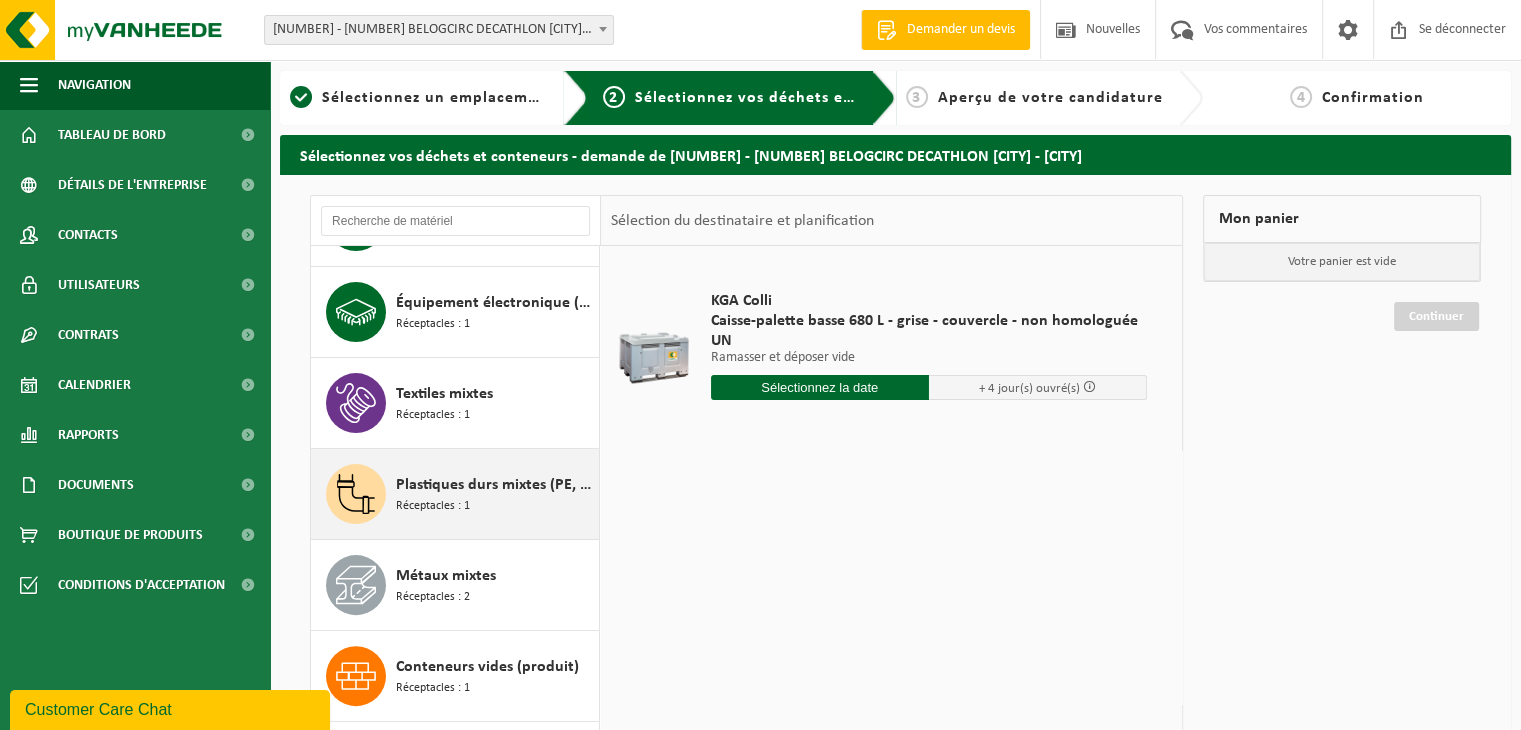 click on "Plastiques durs mixtes (PE, PP et PVC), recyclables (industriels)   Réceptacles : 1" at bounding box center (495, 494) 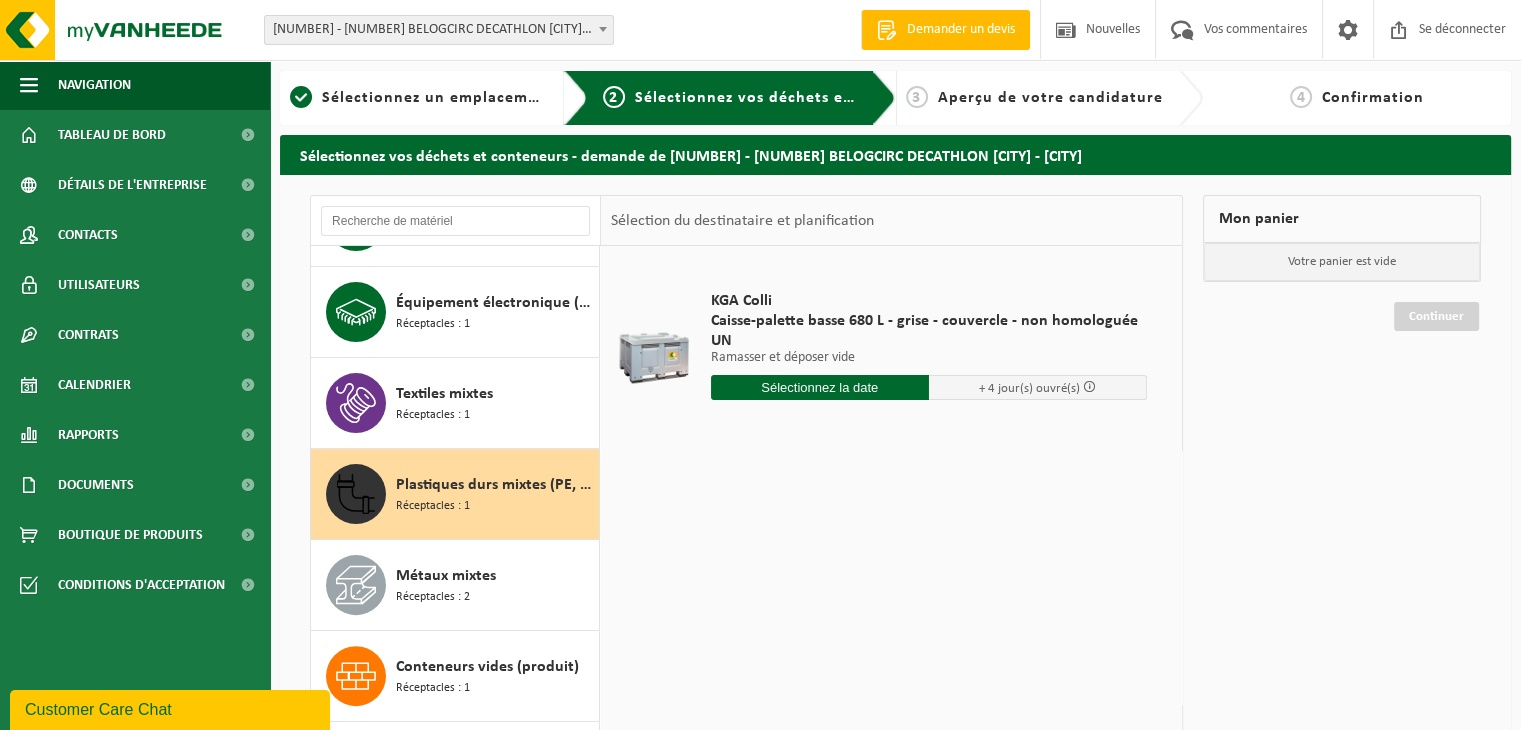 scroll, scrollTop: 817, scrollLeft: 0, axis: vertical 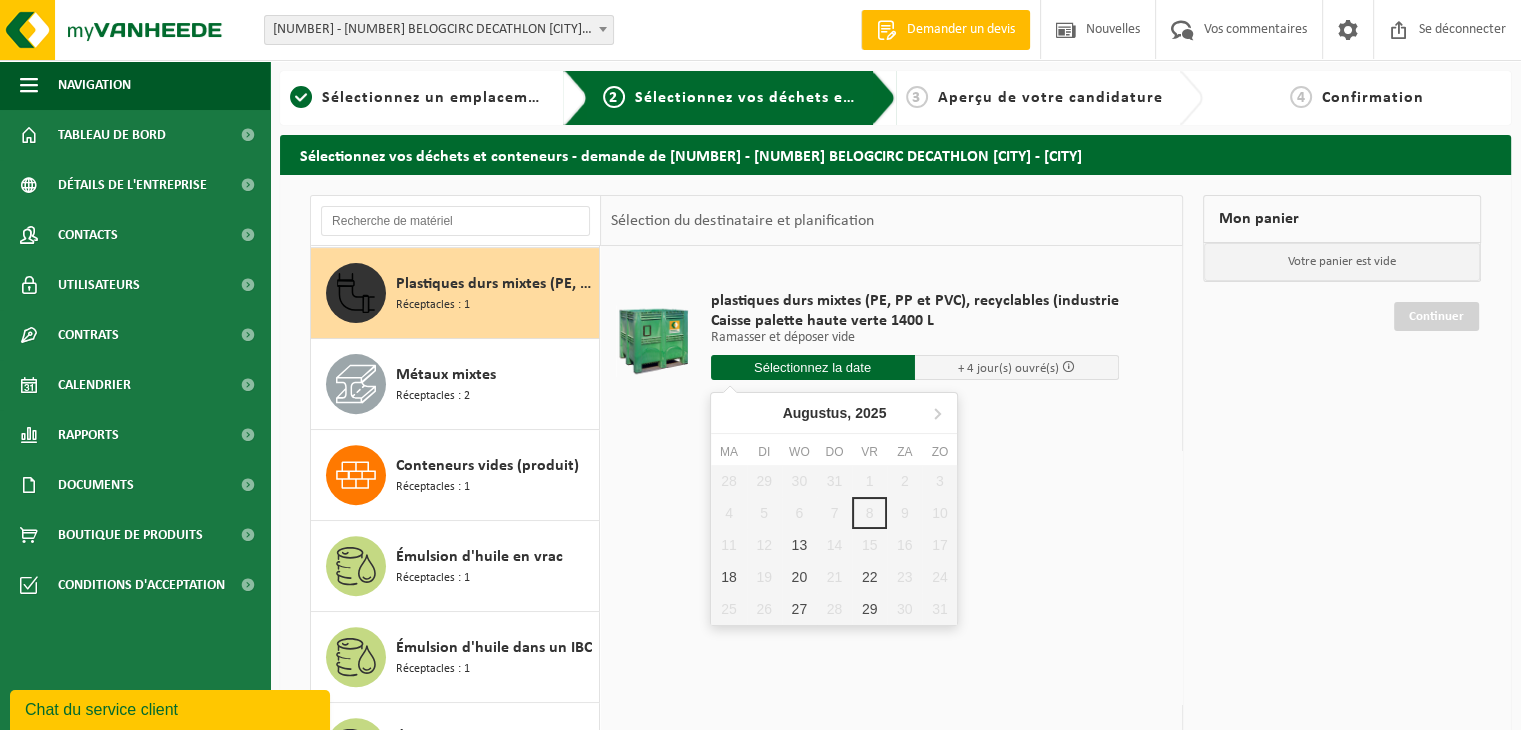 click at bounding box center (813, 367) 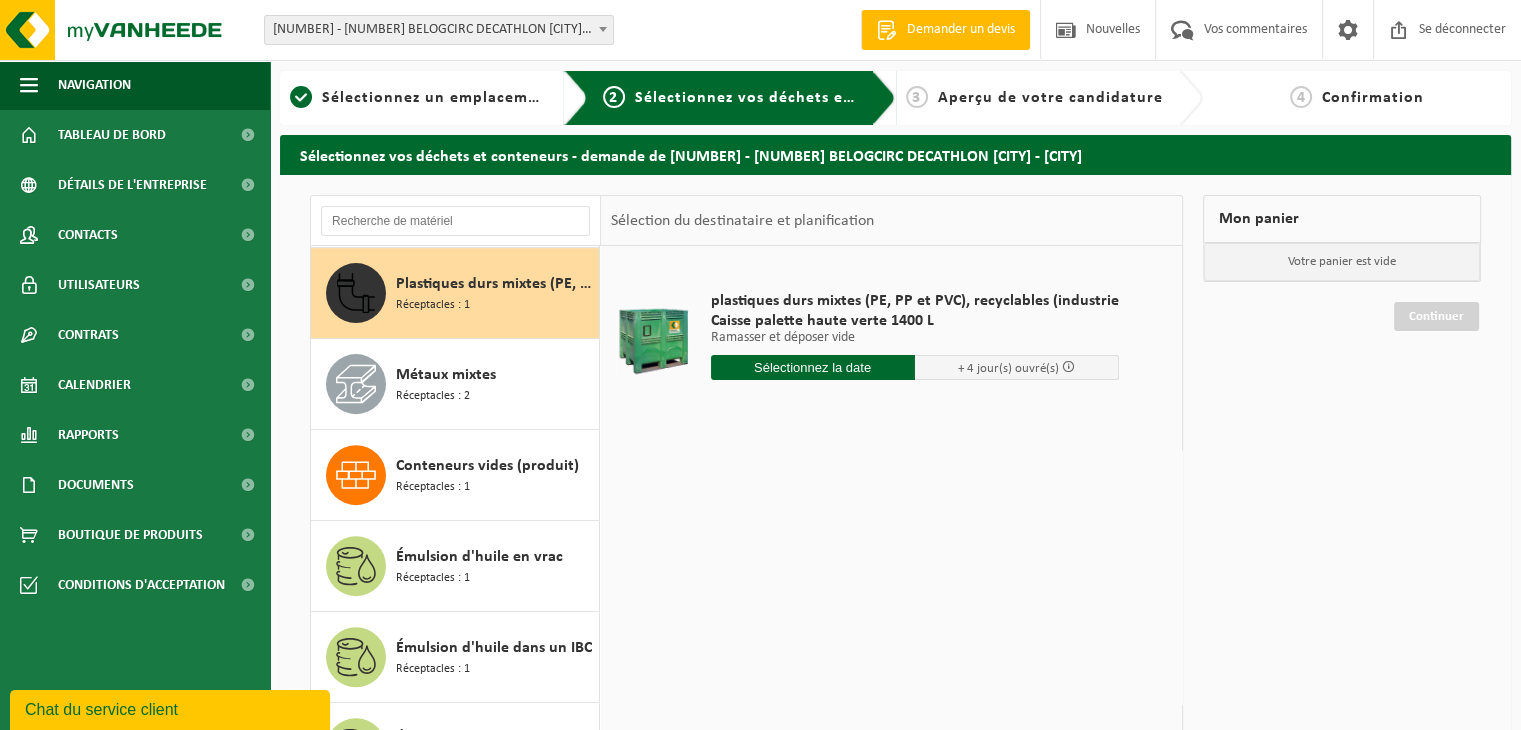 click on "plastiques durs mixtes (PE, PP et PVC), recyclables (industrie
Caisse palette haute verte 1400 L
Ramasser et déposer vide
Ramasser et déposer vide
Ramasser et déposer vide
+ 4 jour(s) ouvré(s)
2
Nombre de ramassages
2
Quantité livrée
Dans le panier" at bounding box center [891, 546] 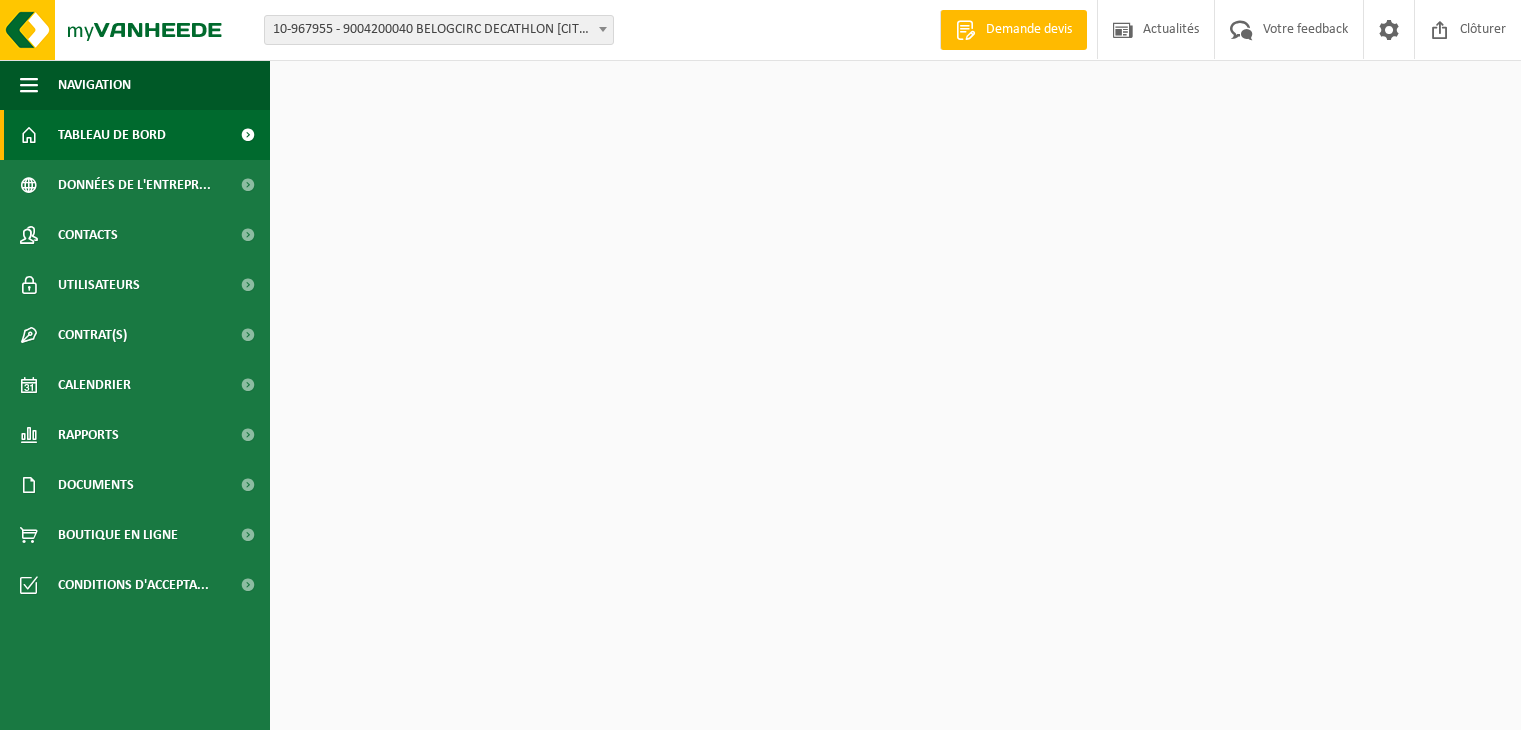 scroll, scrollTop: 0, scrollLeft: 0, axis: both 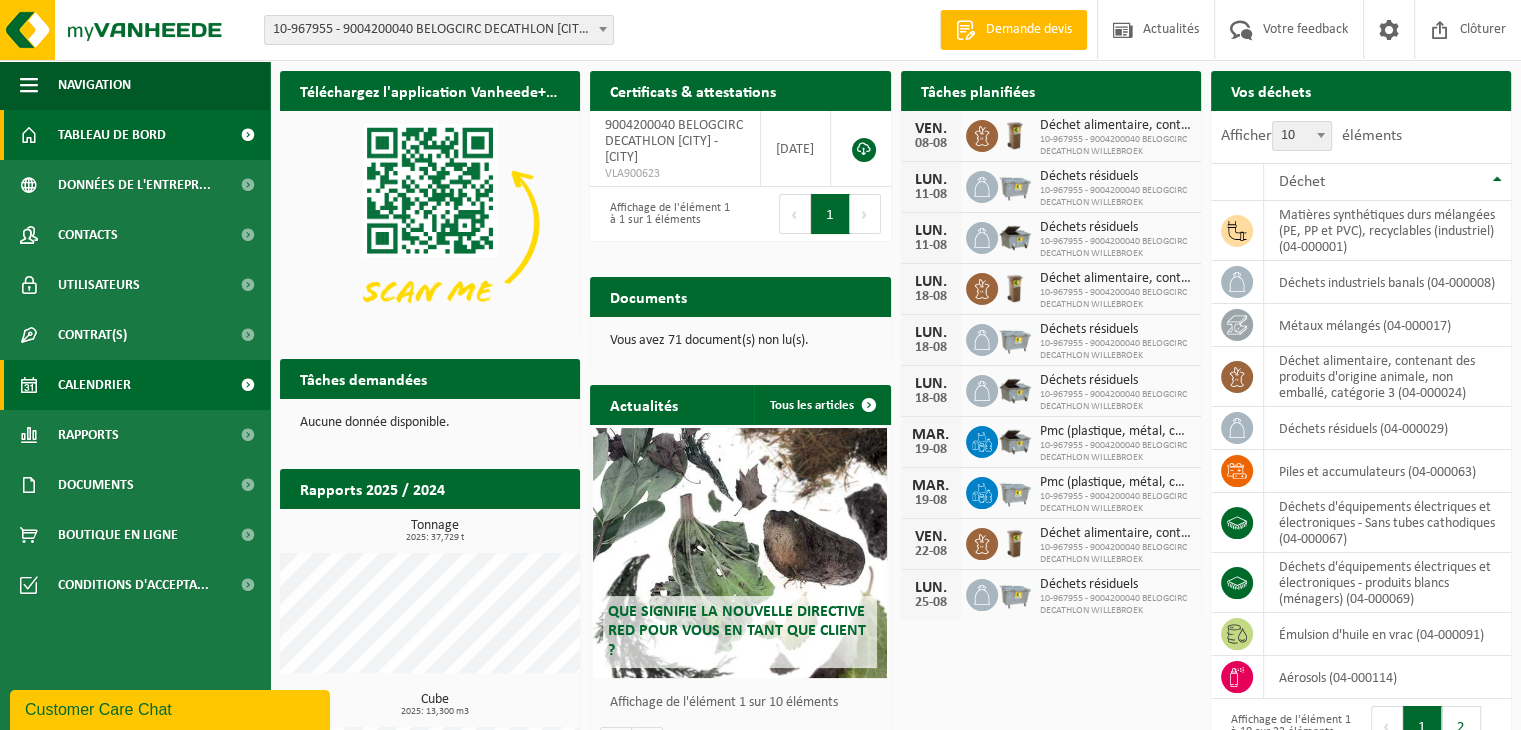 click on "Calendrier" at bounding box center [94, 385] 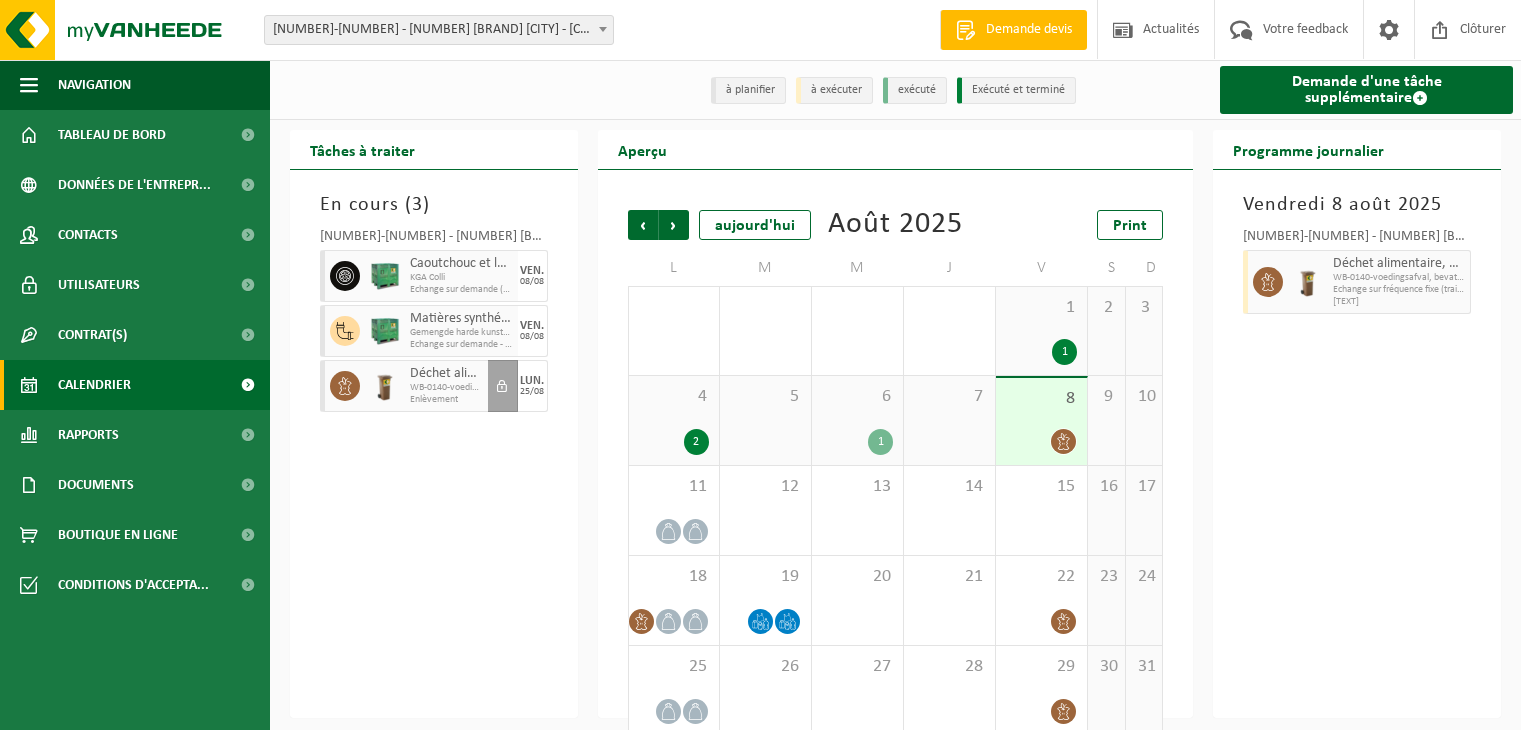 scroll, scrollTop: 0, scrollLeft: 0, axis: both 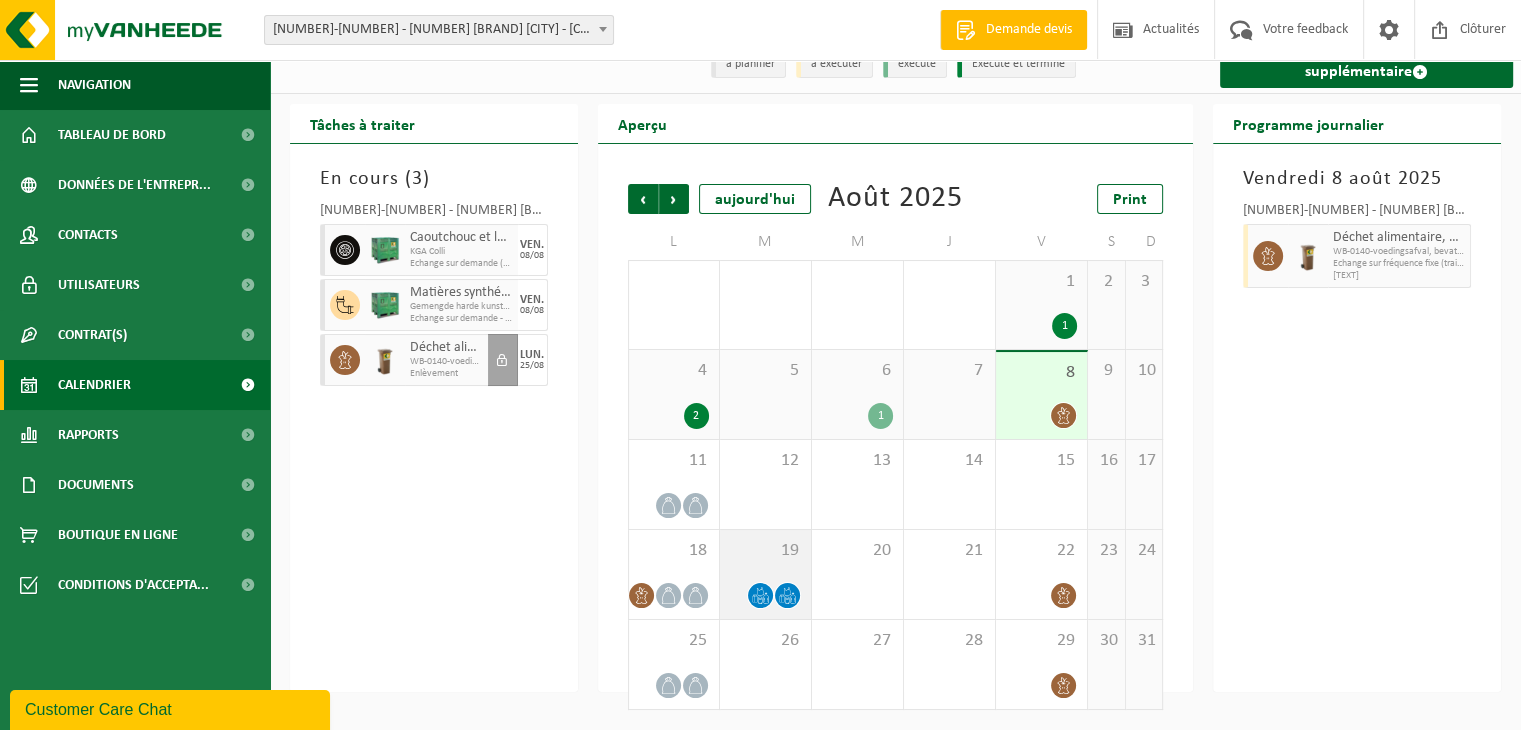 click on "19" at bounding box center (765, 574) 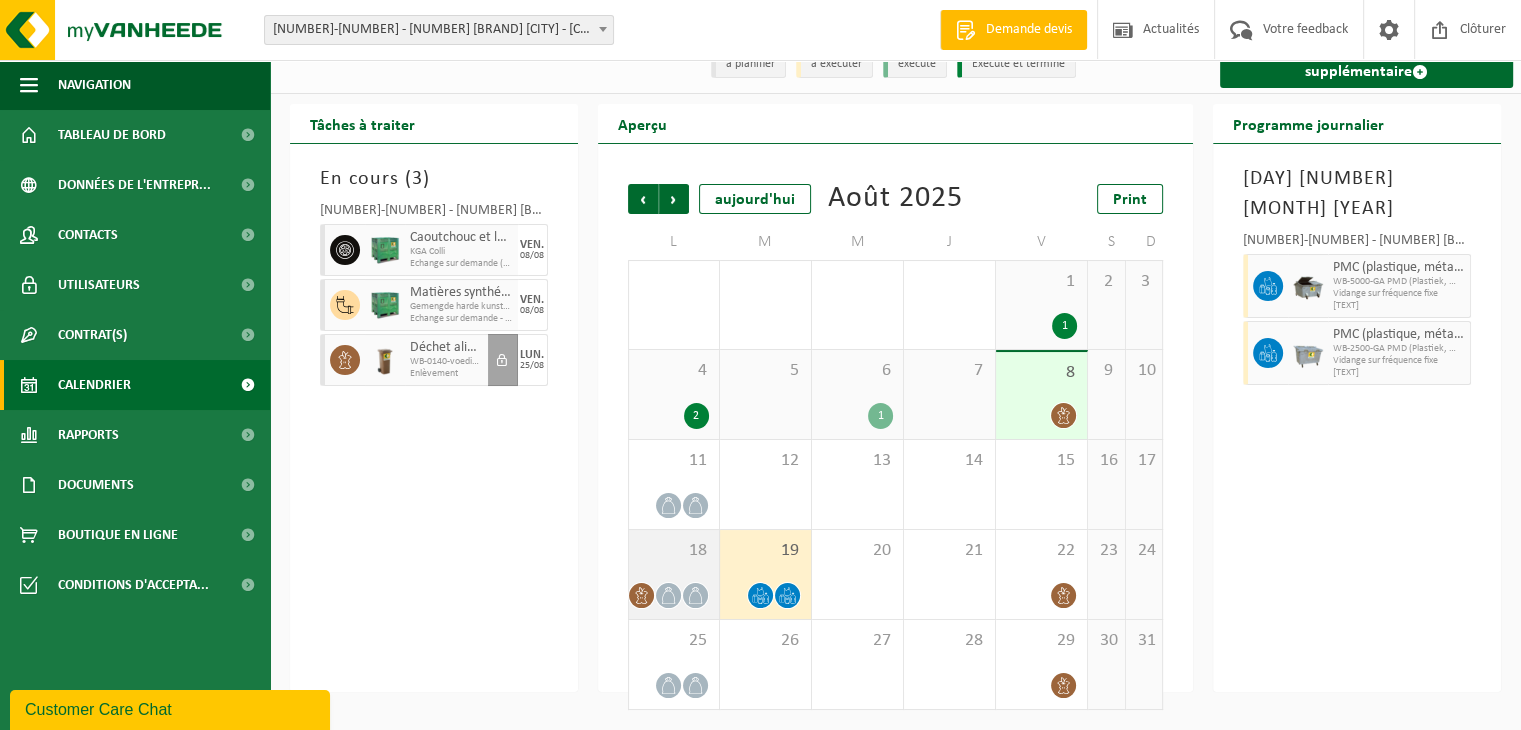click on "18" at bounding box center [674, 574] 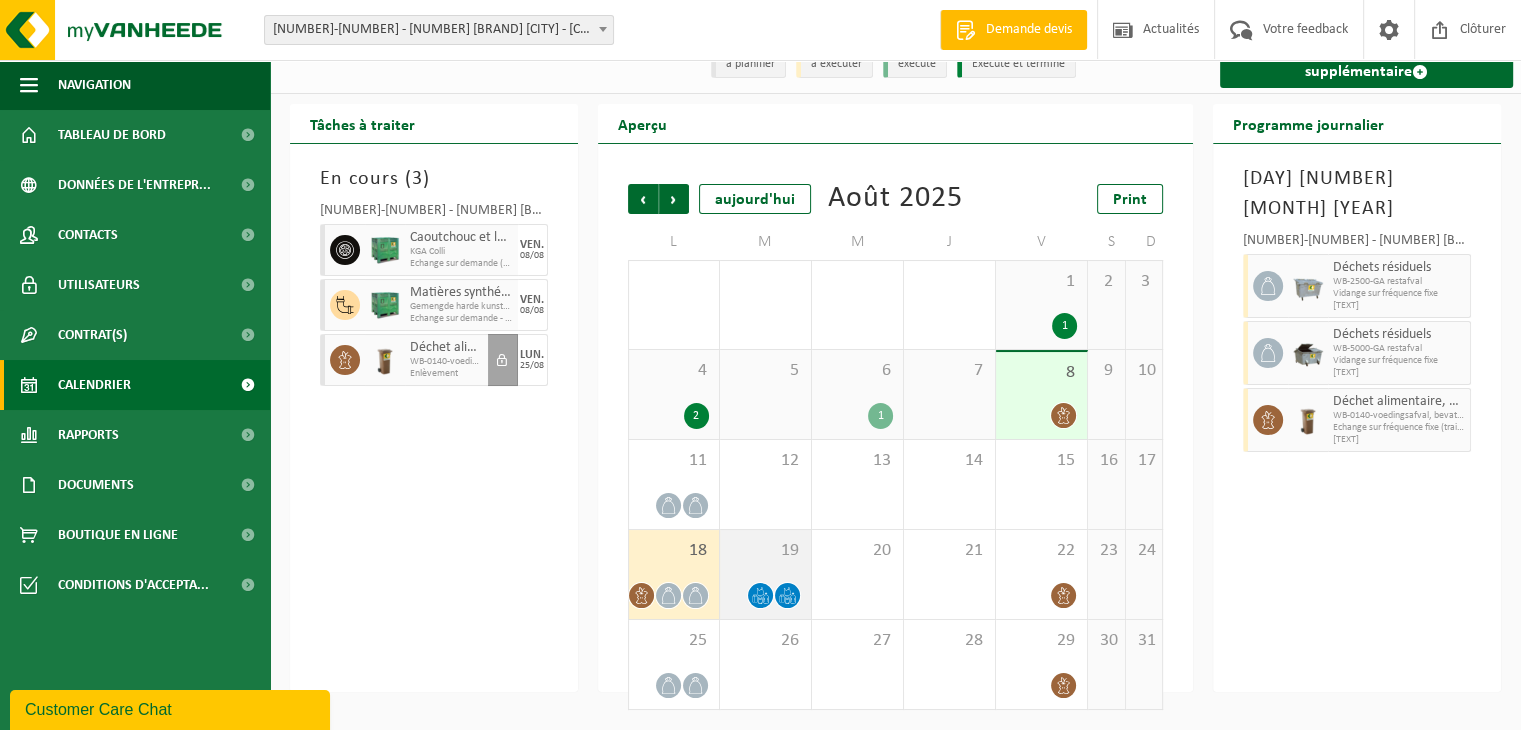 click on "19" at bounding box center [765, 574] 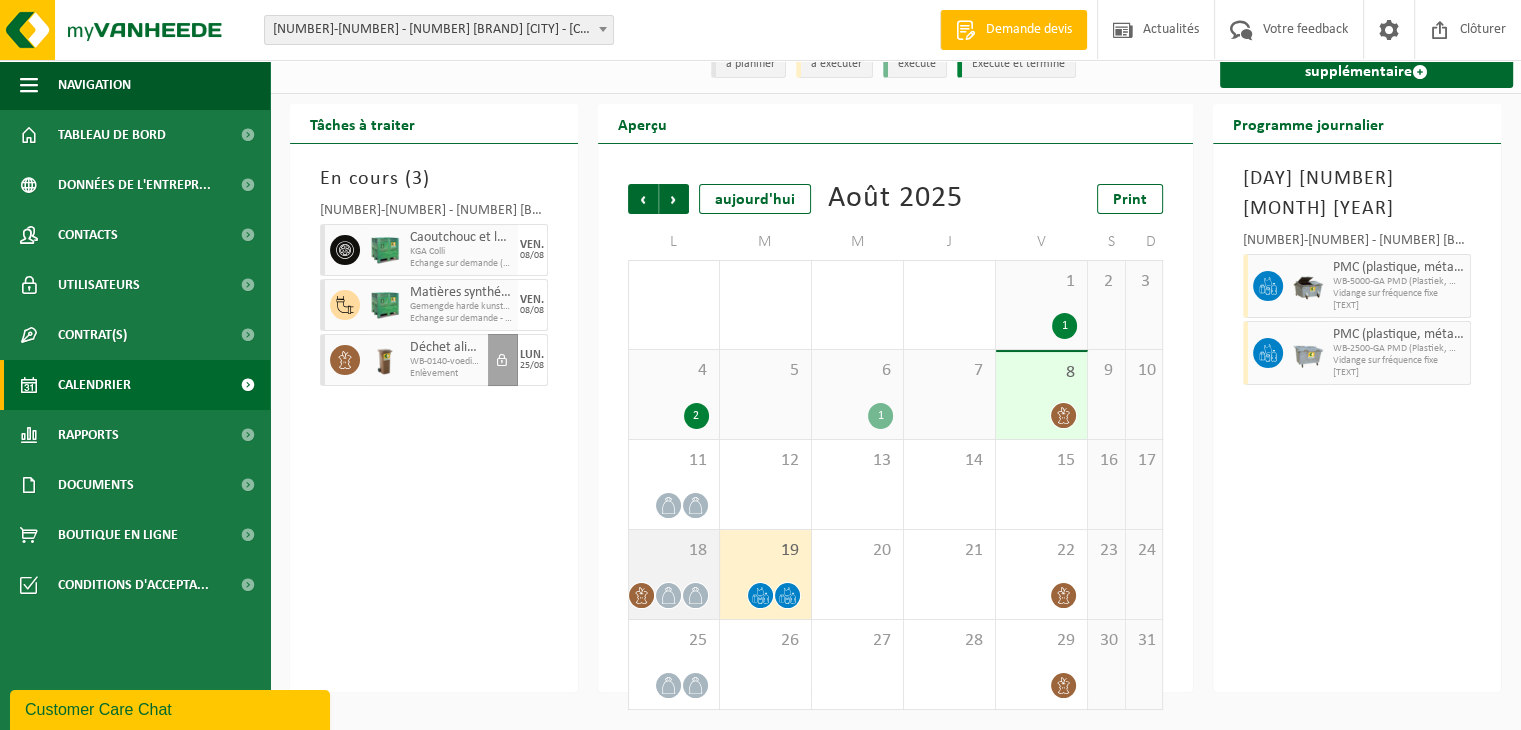 click on "18" at bounding box center (674, 574) 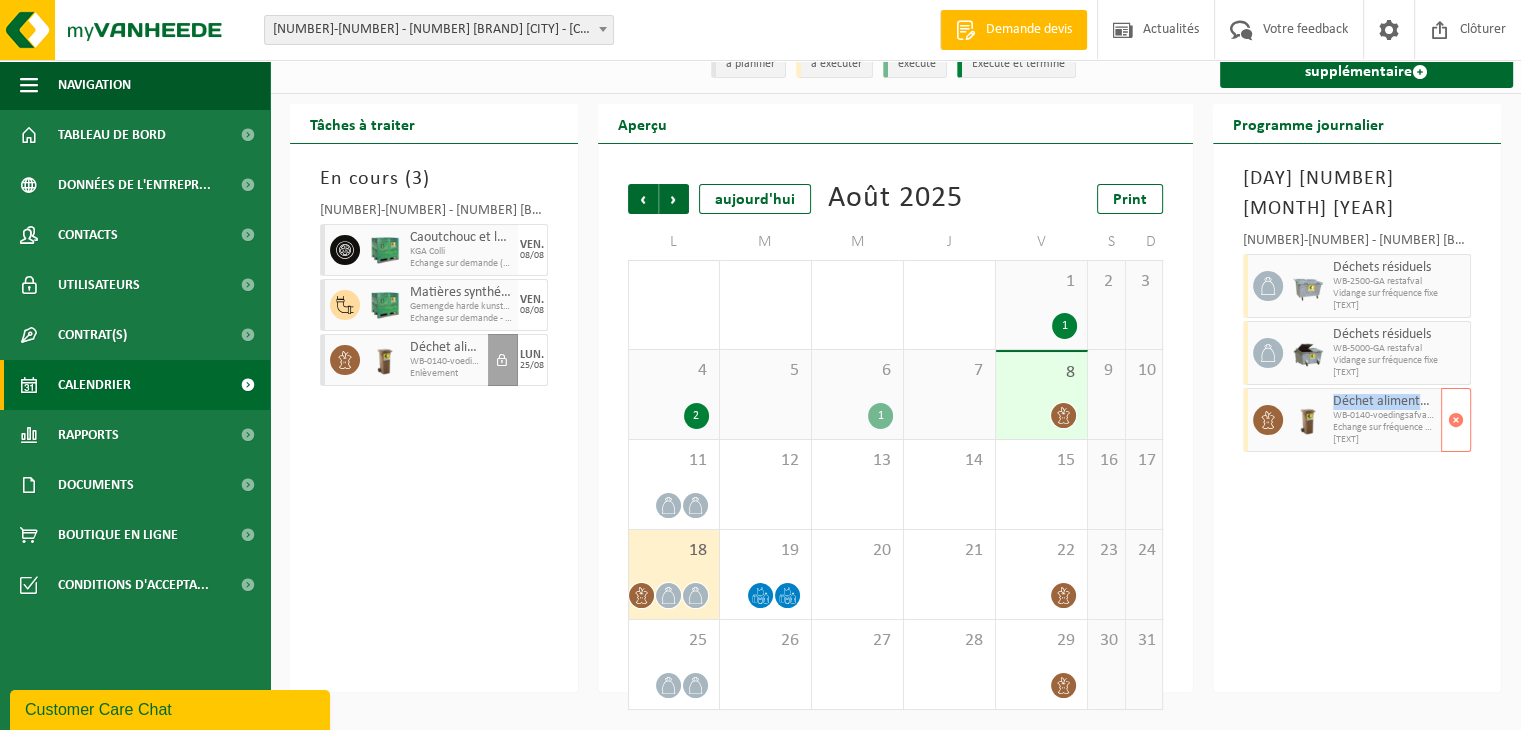 drag, startPoint x: 1333, startPoint y: 344, endPoint x: 1417, endPoint y: 337, distance: 84.29116 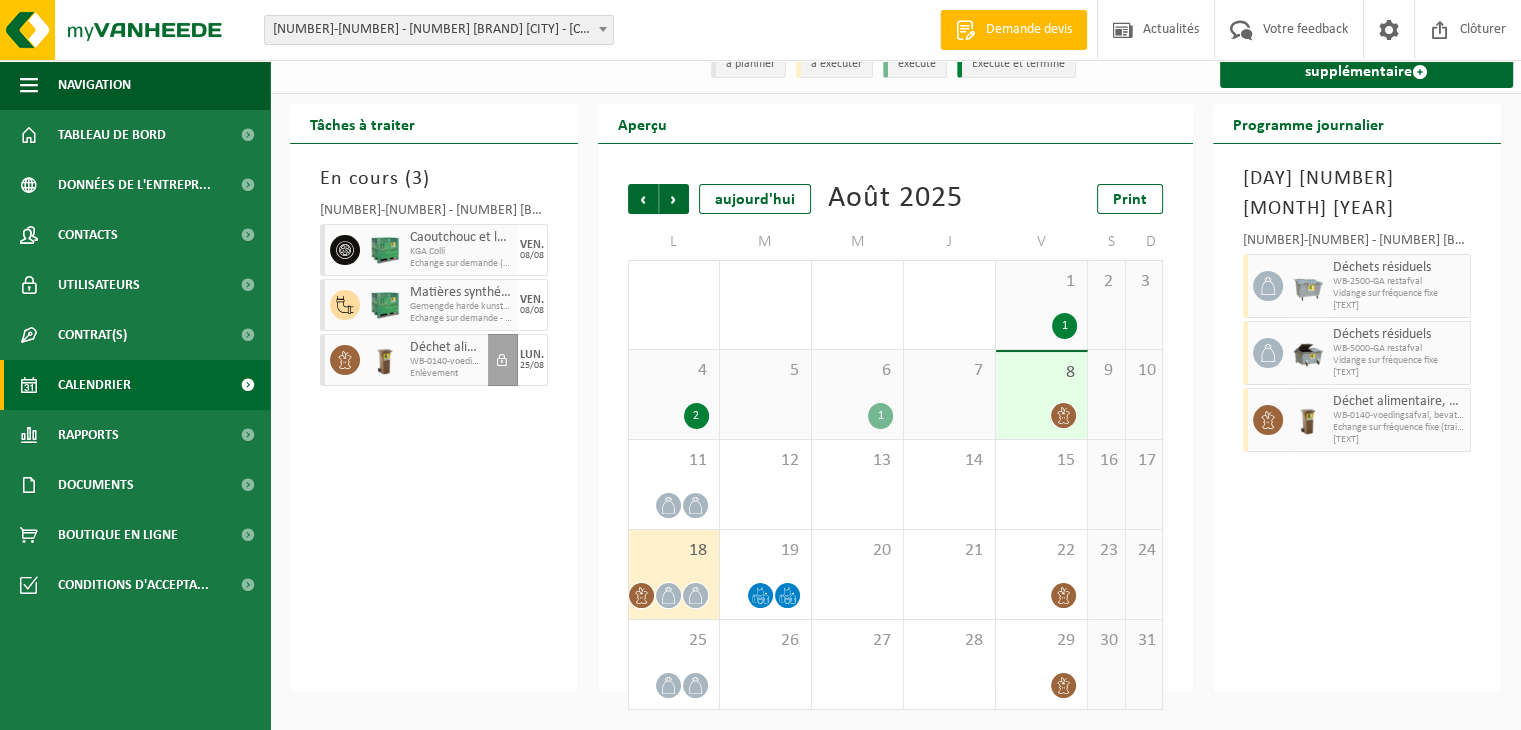 click on "Lundi 18 août 2025         10-967955 - 9004200040 BELOGCIRC DECATHLON WILLEBROEK - WILLEBROEK                             Déchets résiduels   WB-2500-GA restafval   Vidange sur fréquence fixe   T250001635602                                   Déchets résiduels   WB-5000-GA restafval   Vidange sur fréquence fixe   T250001635608                                   Déchet alimentaire, contenant des produits d'origine animale, non emballé, catégorie 3   WB-0140-voedingsafval, bevat producten van dierlijke oor    Echange sur fréquence fixe (traitement inclus)   T250001490839" at bounding box center (1357, 418) 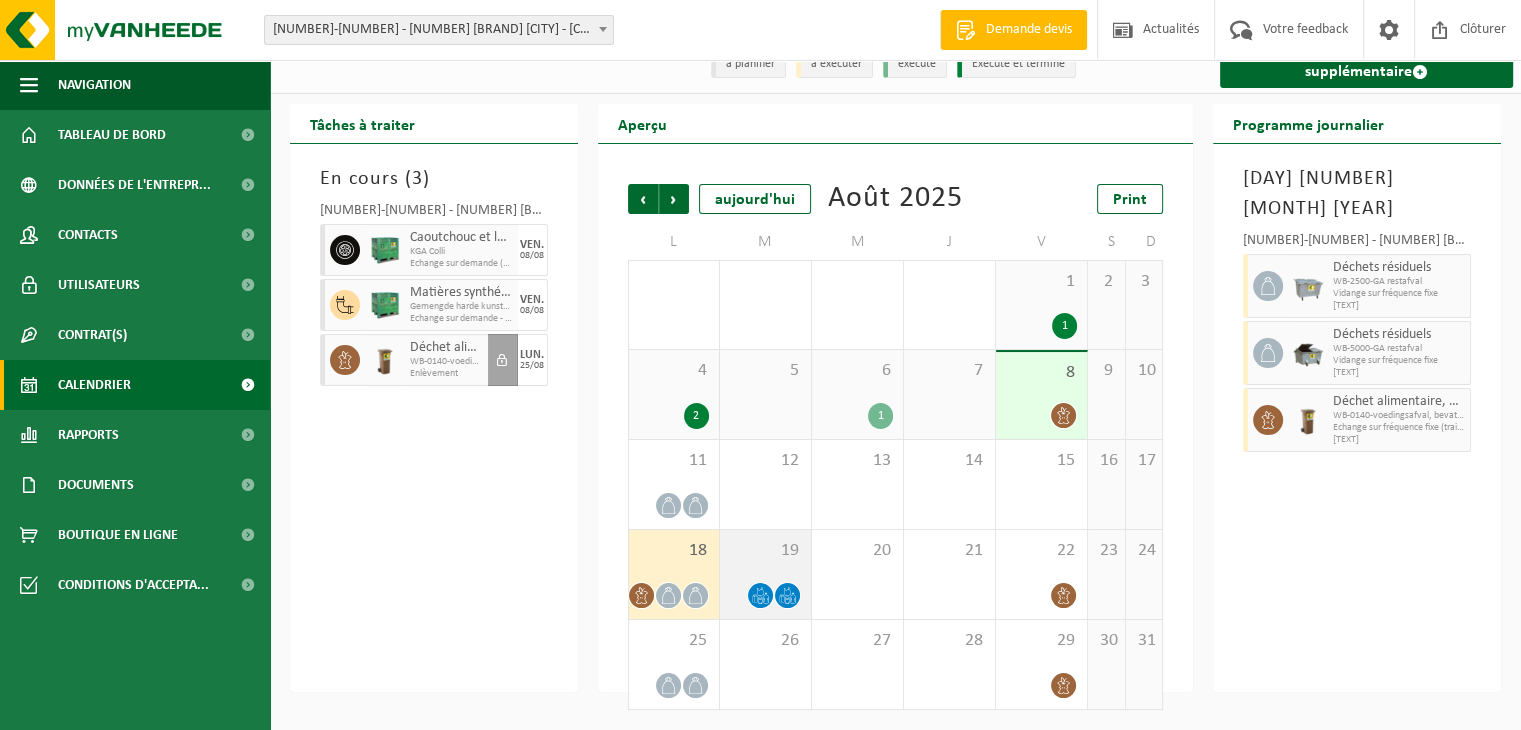 click on "19" at bounding box center [765, 574] 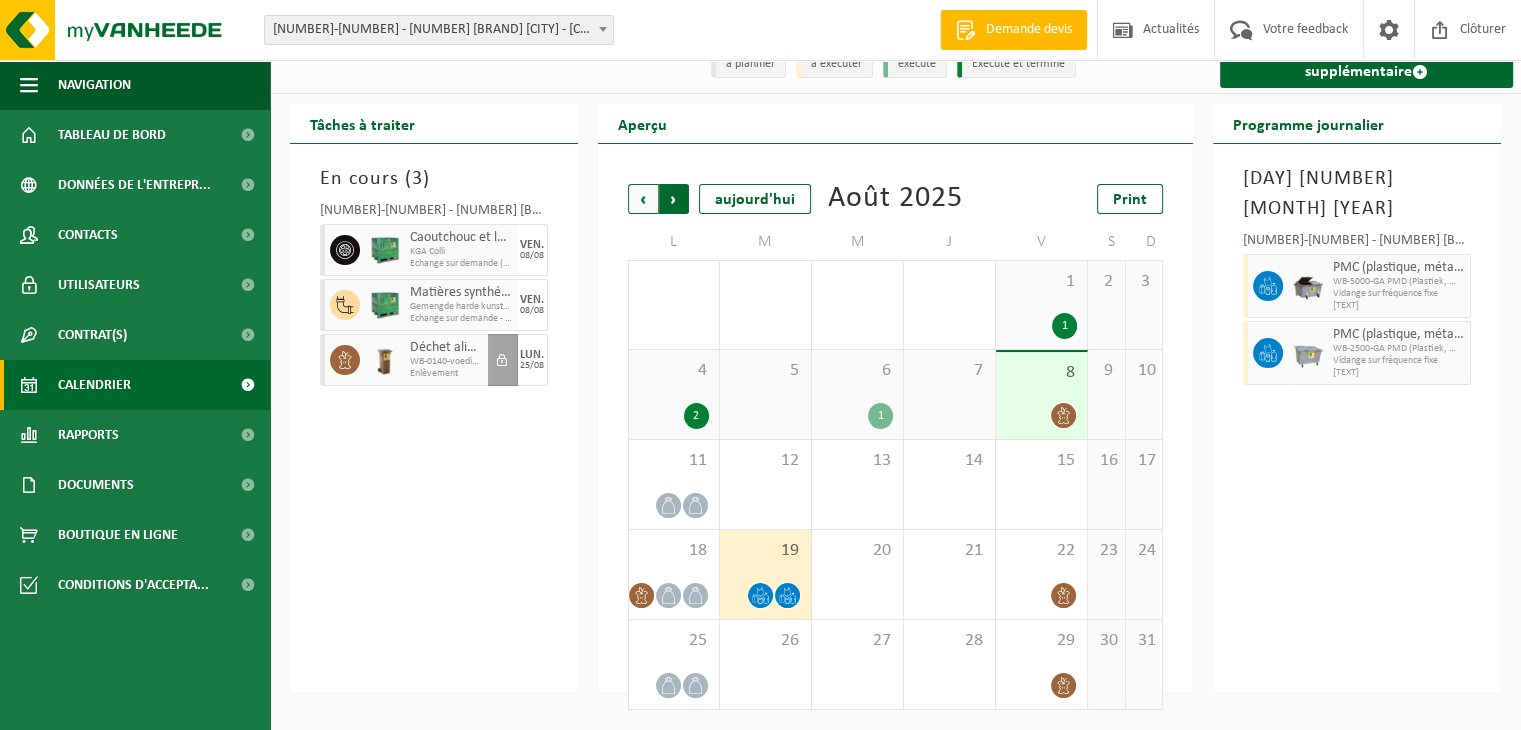 click on "Précédent" at bounding box center (643, 199) 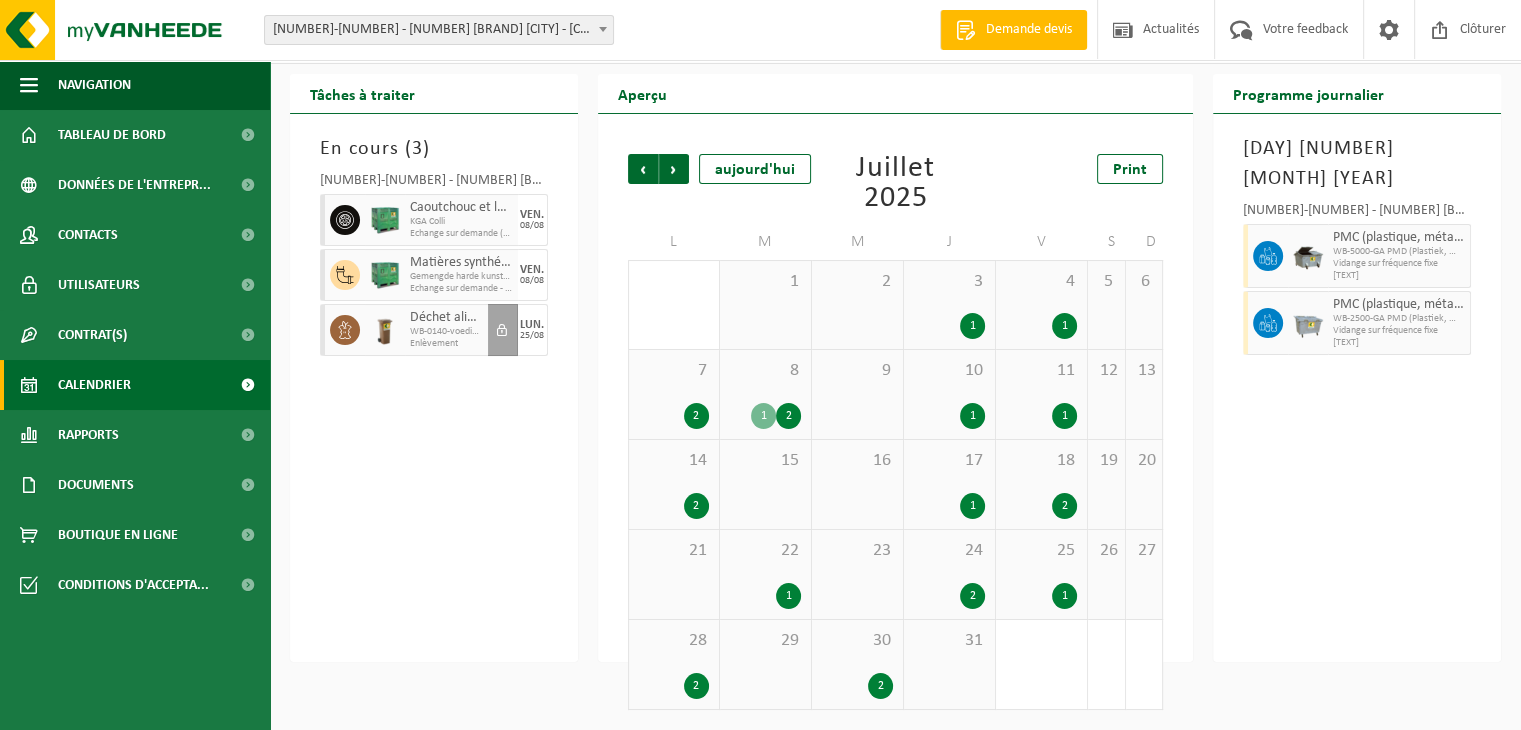click on "8" at bounding box center [765, 371] 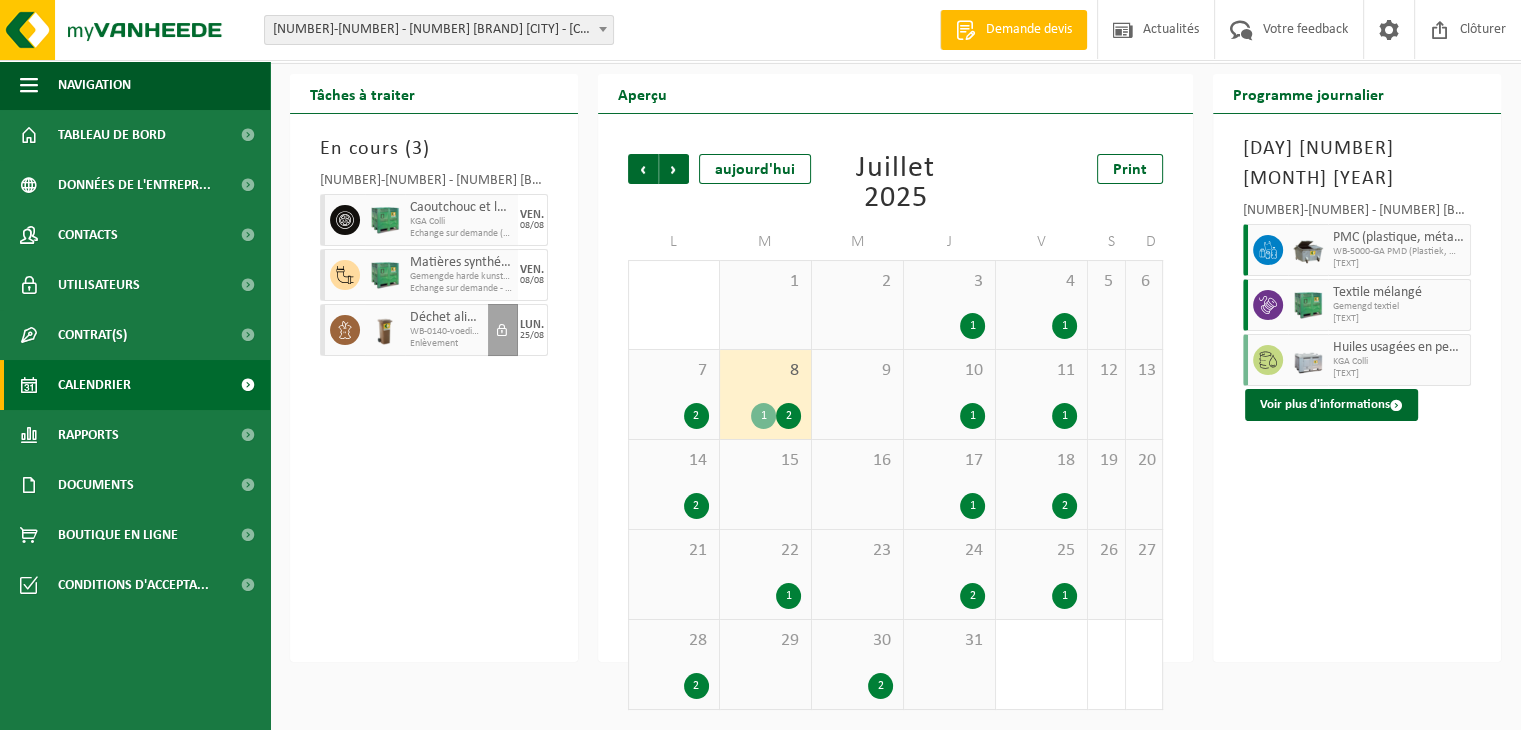 click on "1" at bounding box center [765, 596] 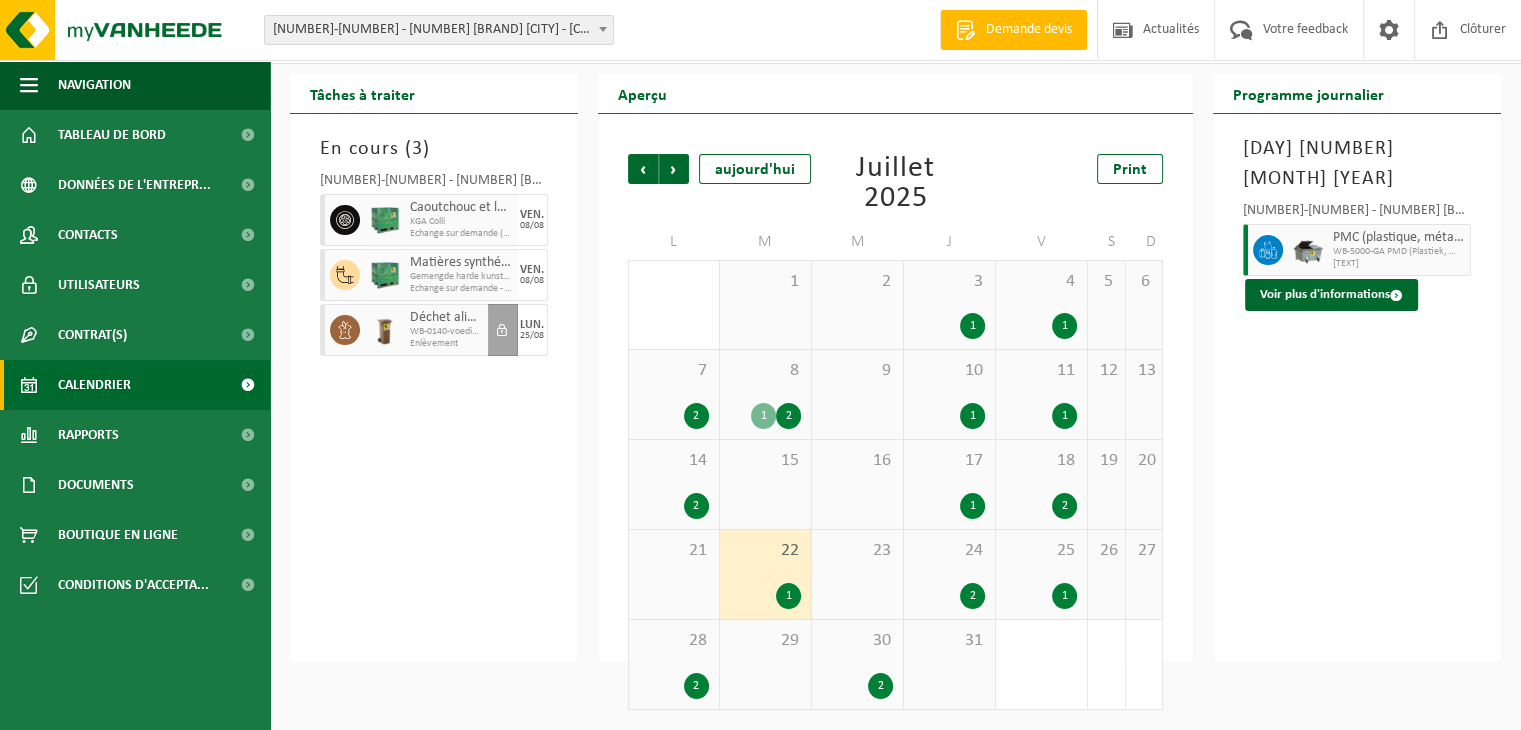 click on "8 1 2" at bounding box center (765, 394) 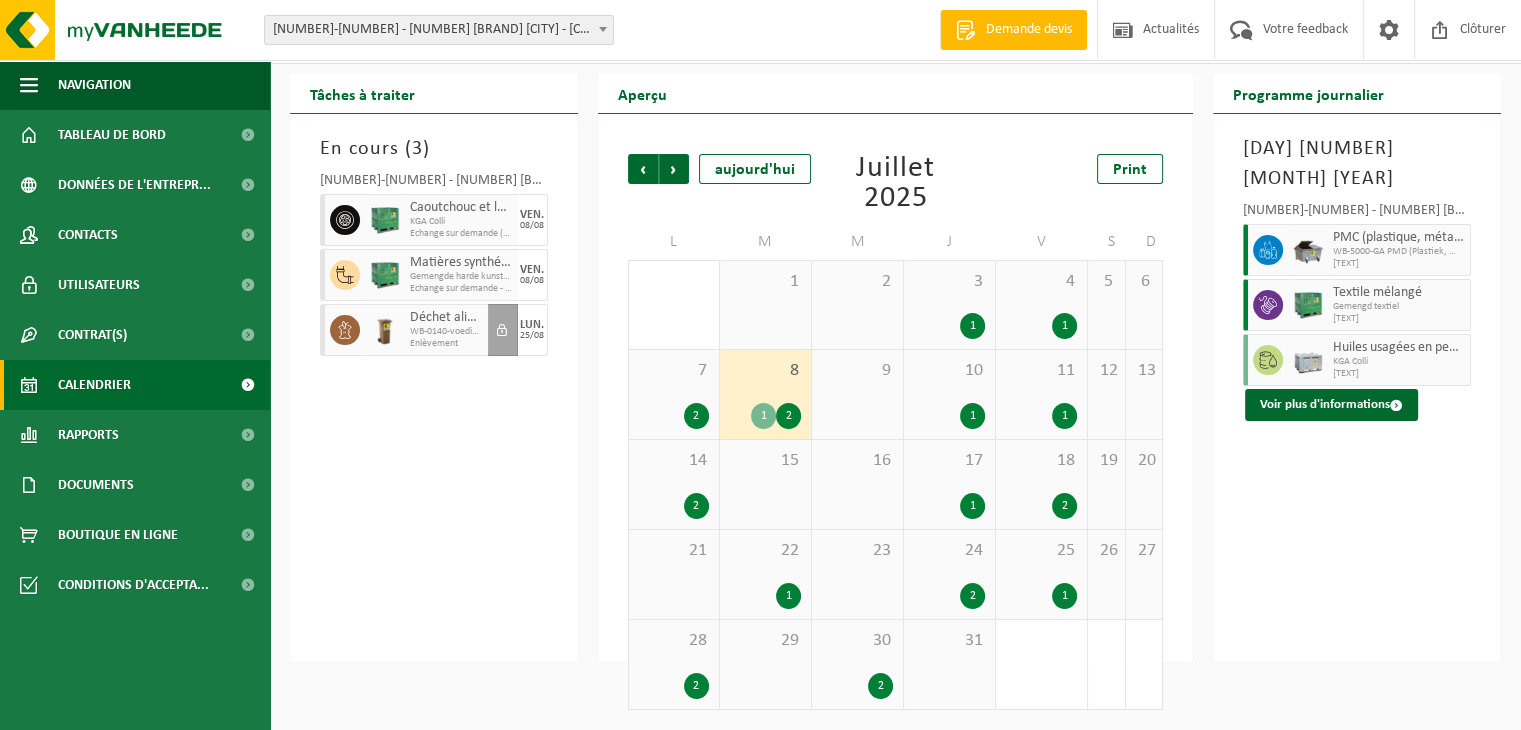 click on "22" at bounding box center (765, 551) 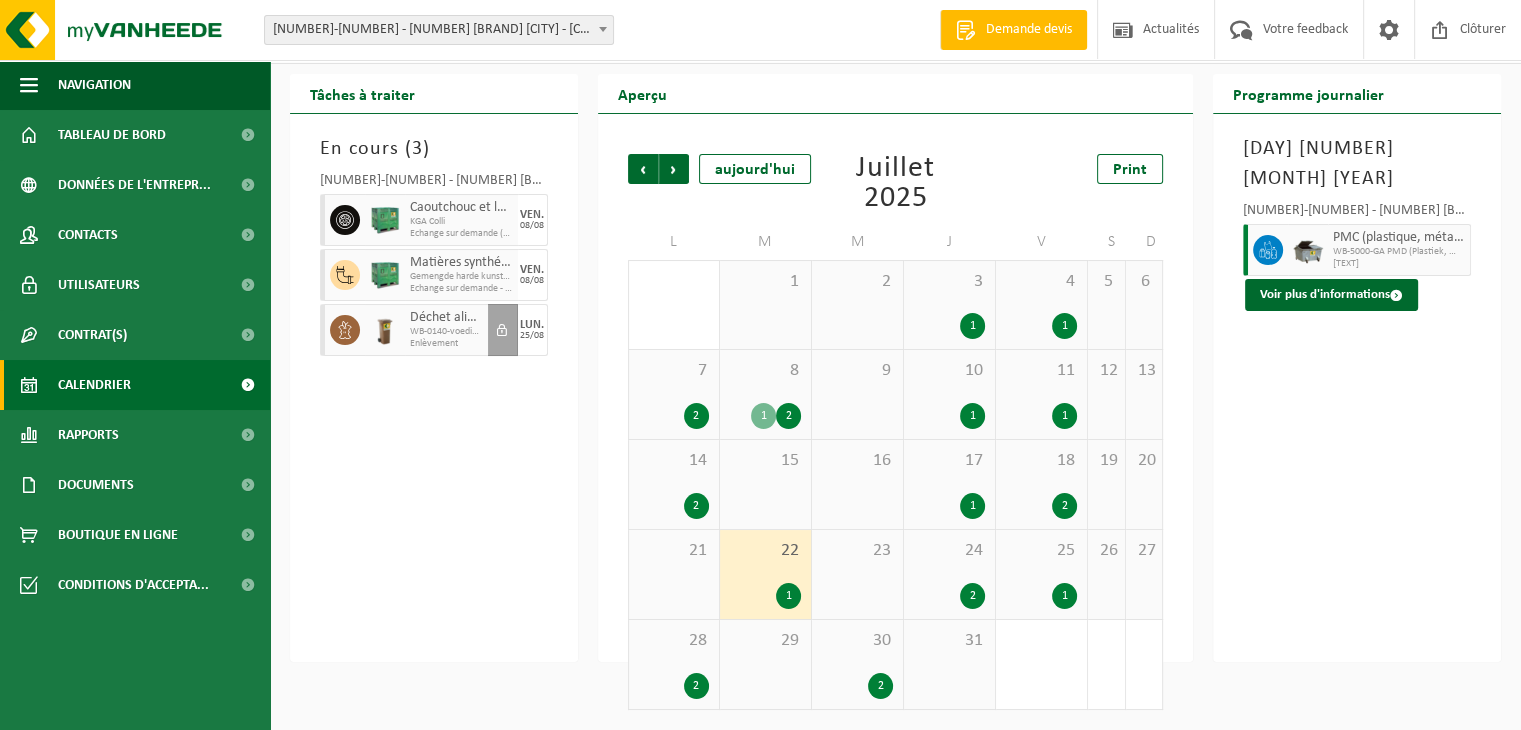 click on "14" at bounding box center [674, 461] 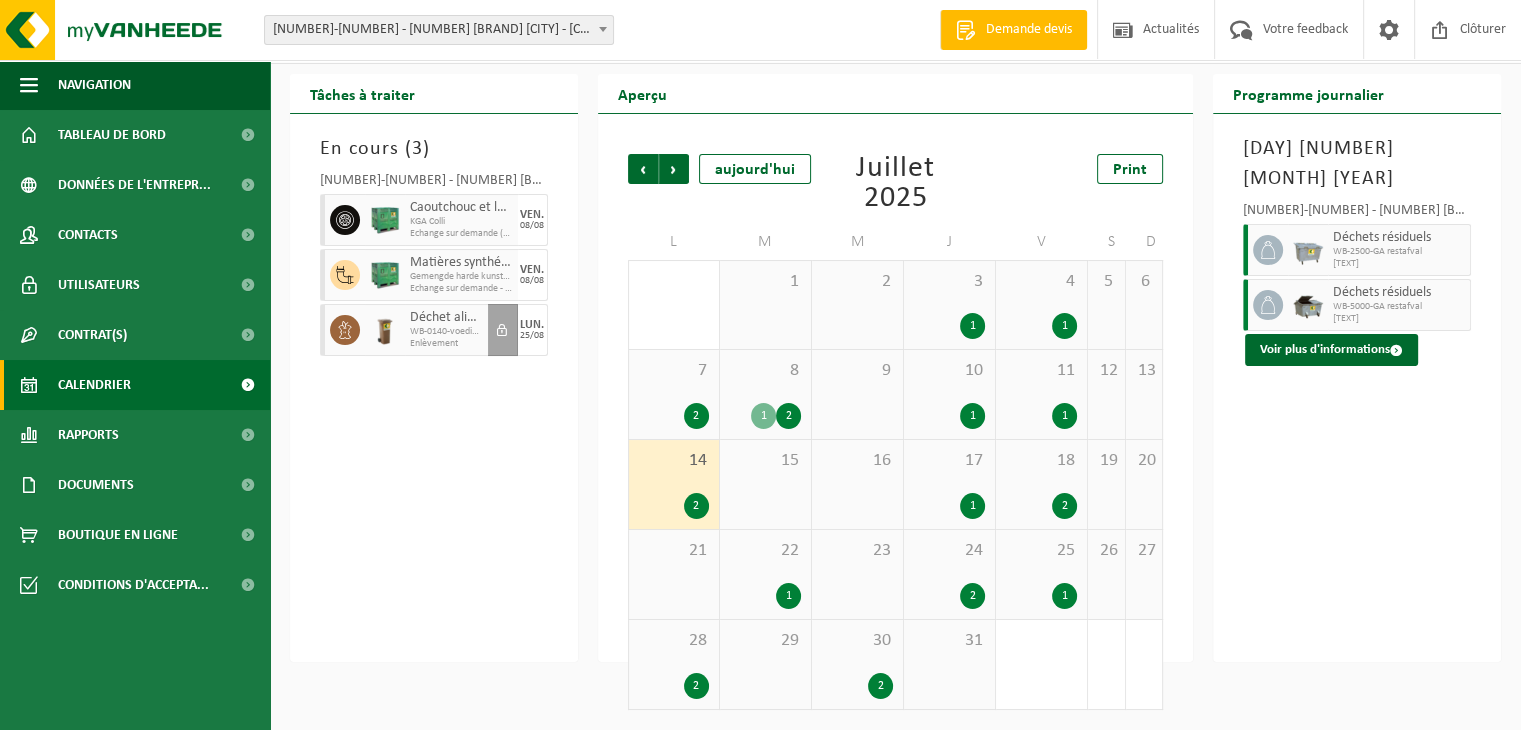 click on "22 1" at bounding box center (765, 574) 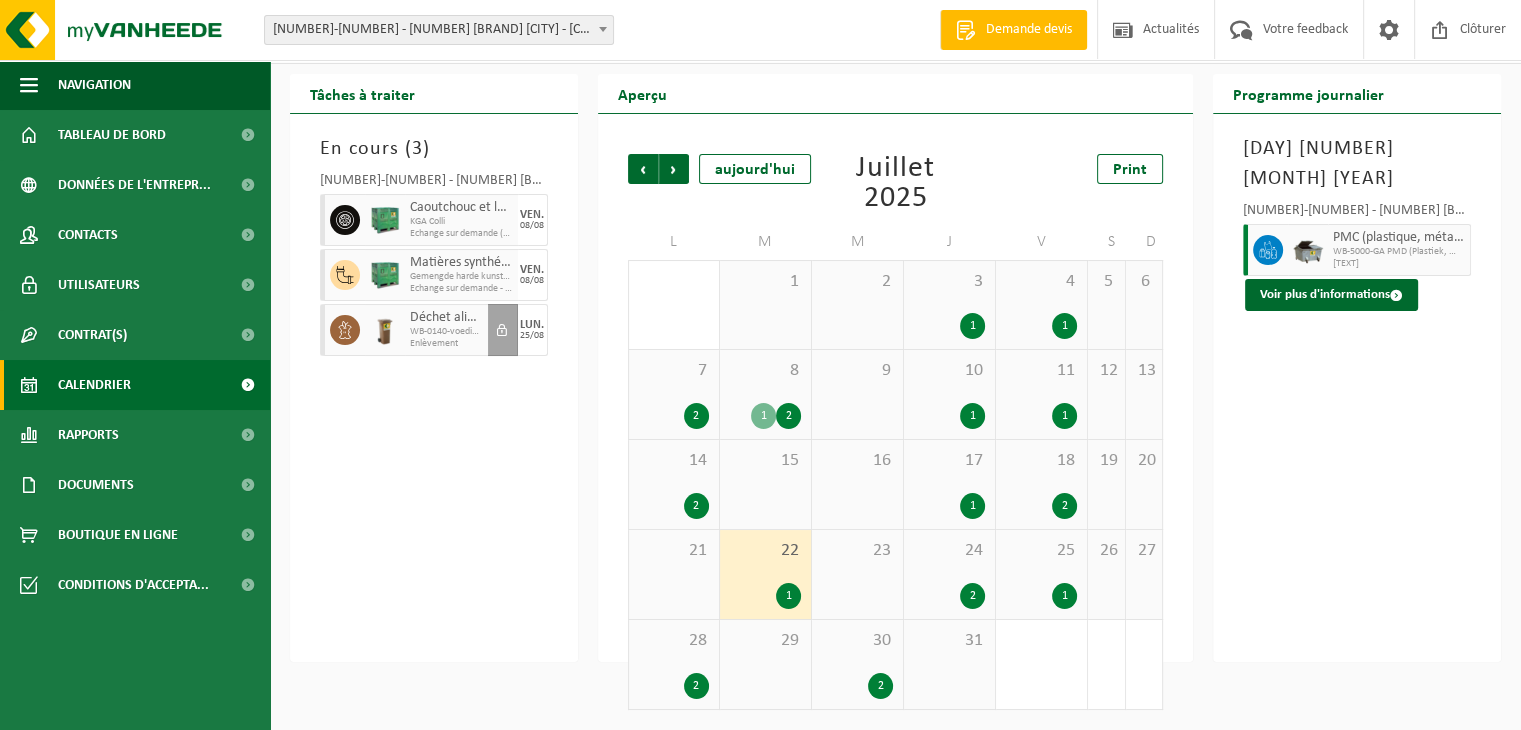 click on "8" at bounding box center (765, 371) 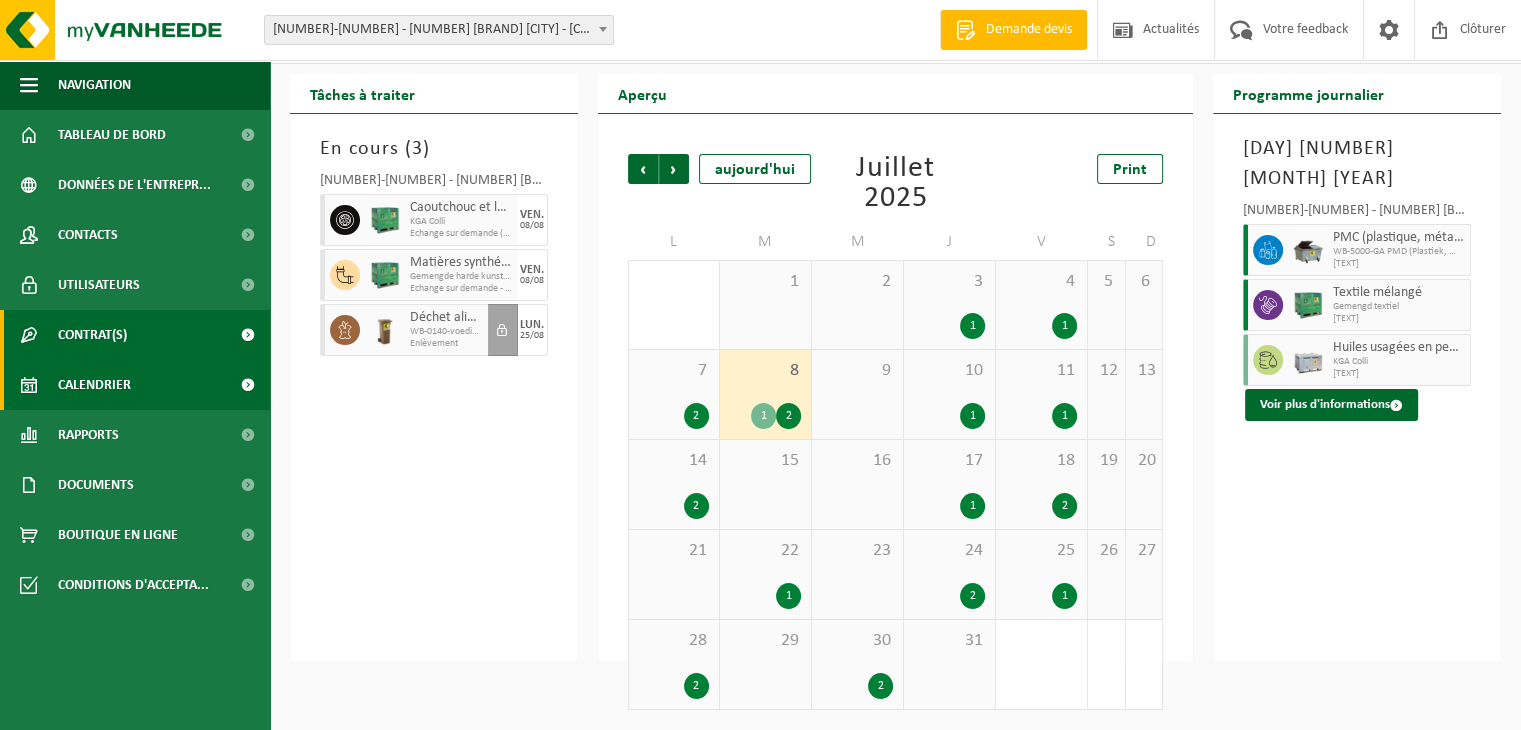 click on "Contrat(s)" at bounding box center [92, 335] 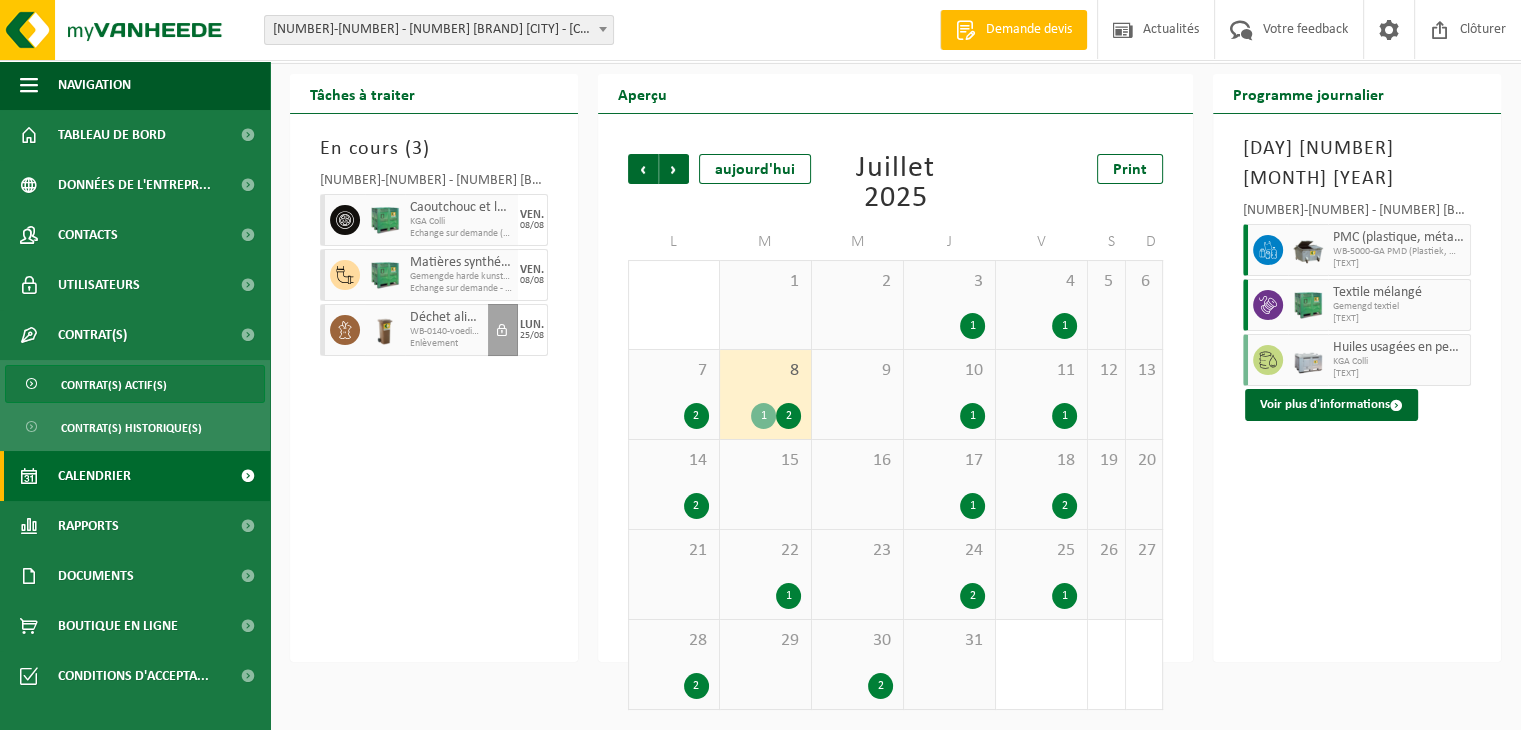 click on "Contrat(s) actif(s)" at bounding box center (114, 385) 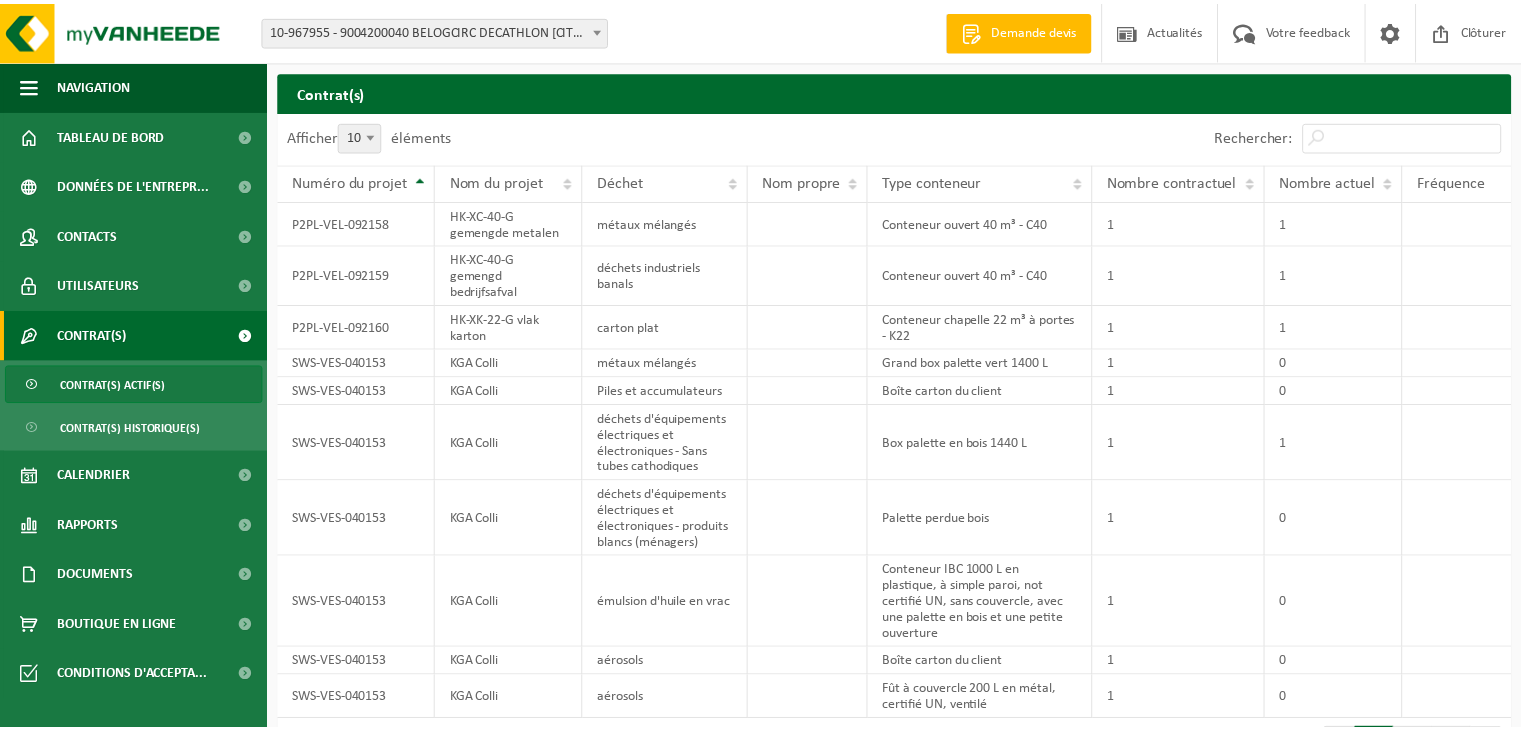 scroll, scrollTop: 0, scrollLeft: 0, axis: both 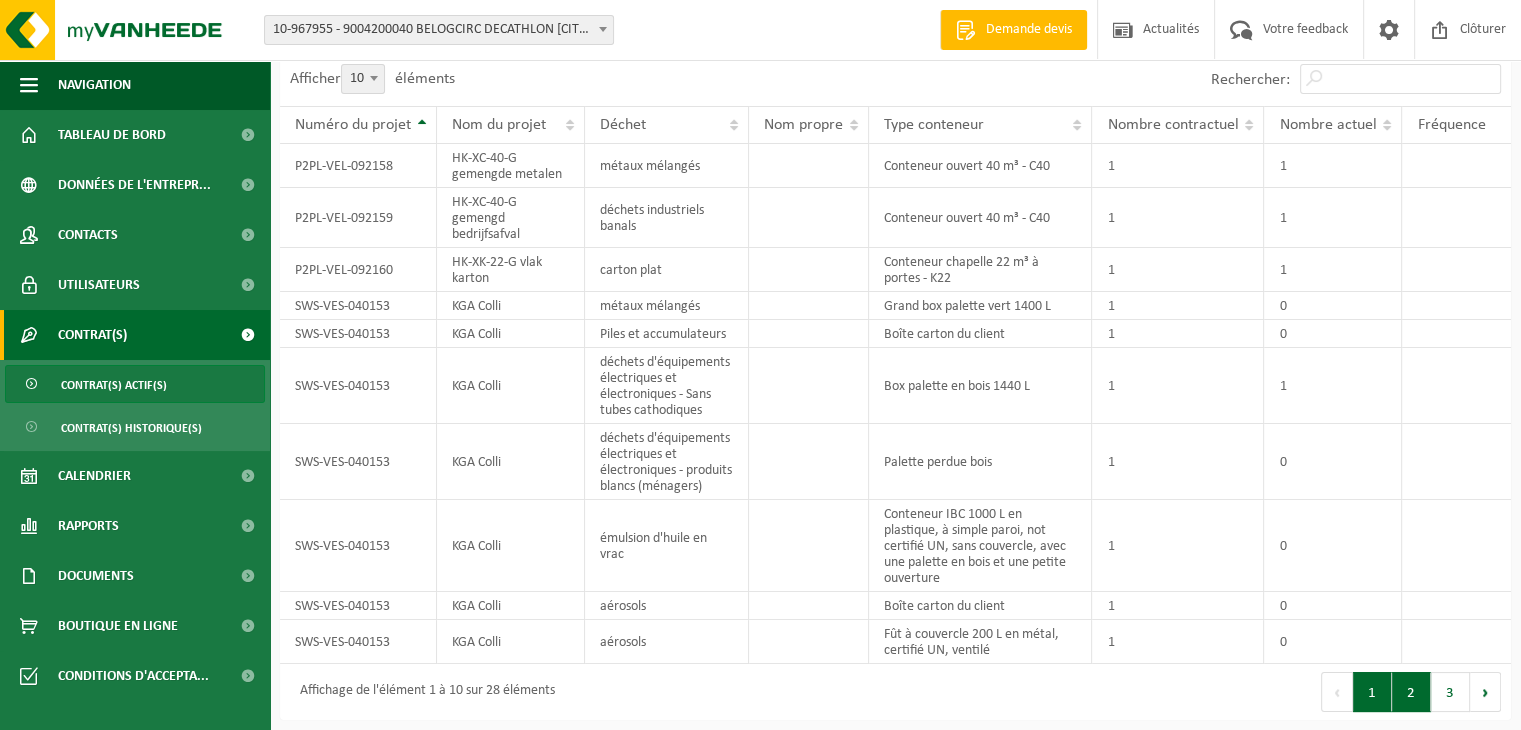 click on "2" at bounding box center (1411, 692) 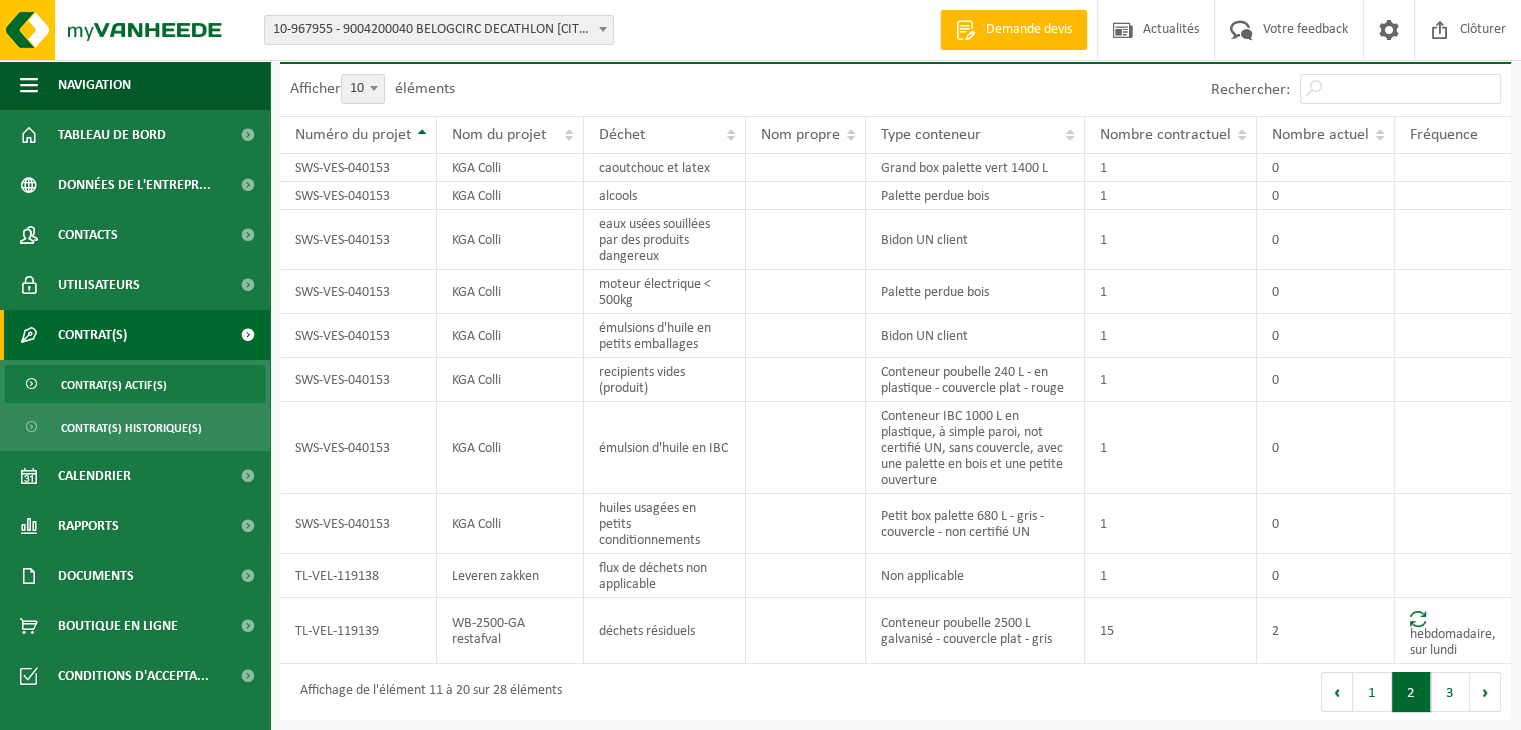 scroll, scrollTop: 44, scrollLeft: 0, axis: vertical 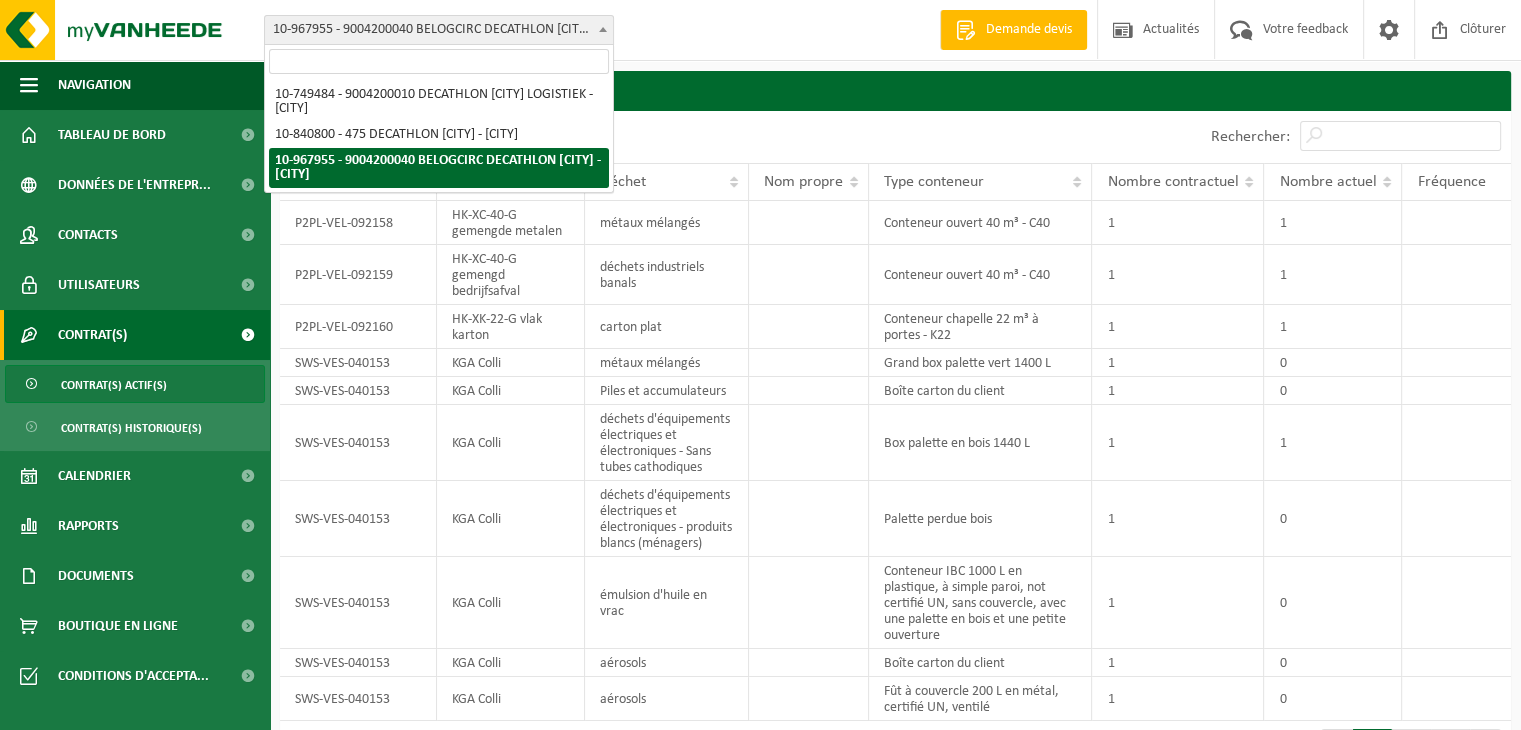 click on "10-967955 - 9004200040 BELOGCIRC DECATHLON [CITY] - [CITY]" at bounding box center [439, 30] 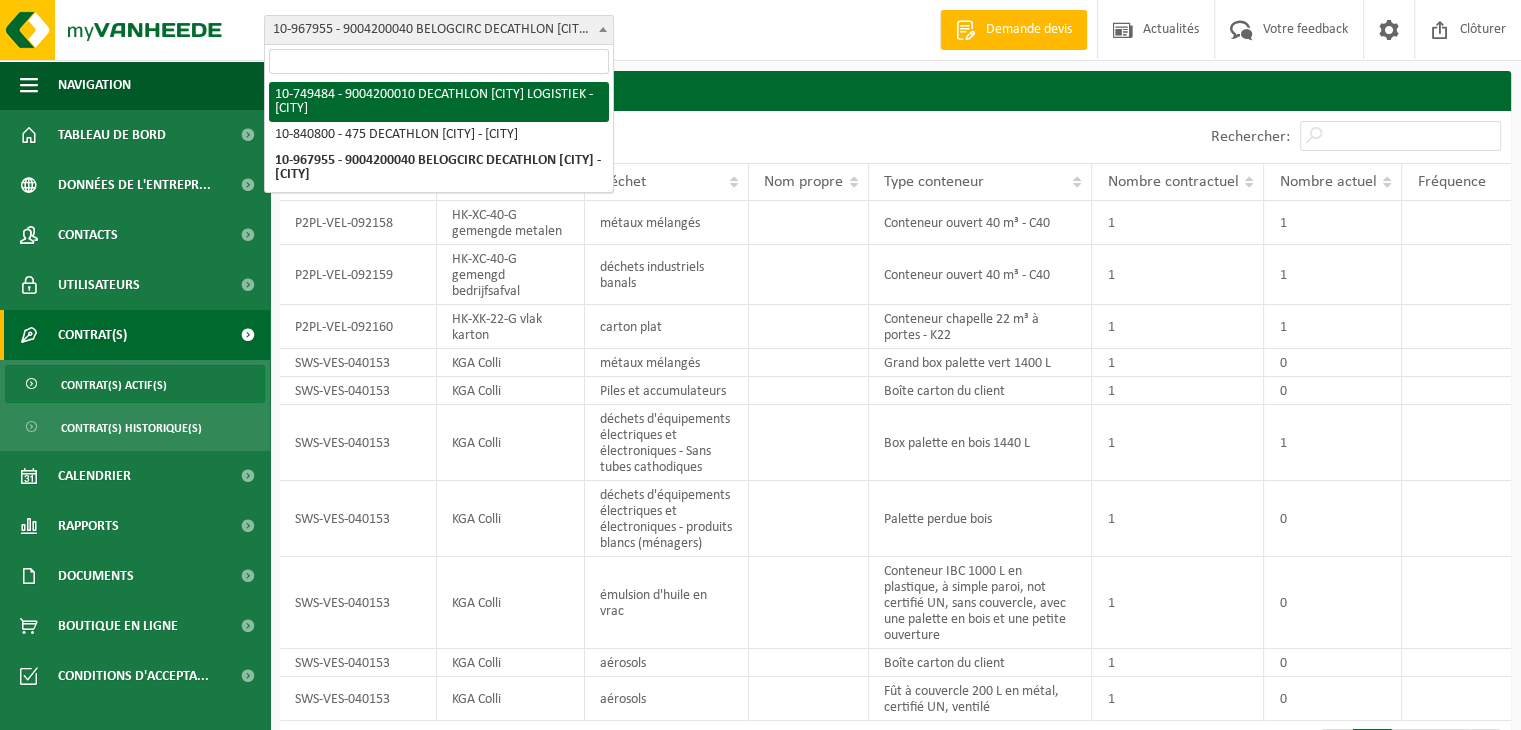 select on "6195" 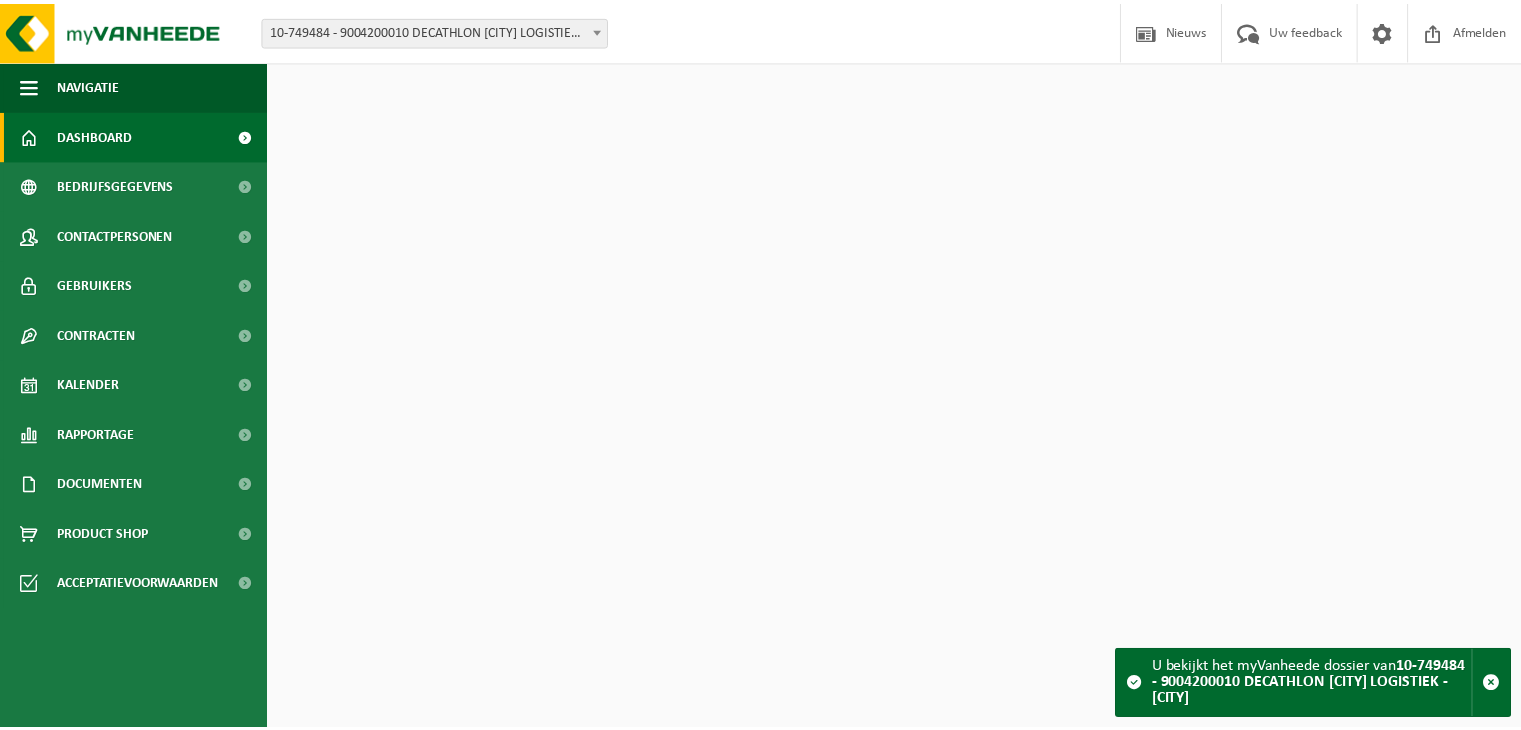 scroll, scrollTop: 0, scrollLeft: 0, axis: both 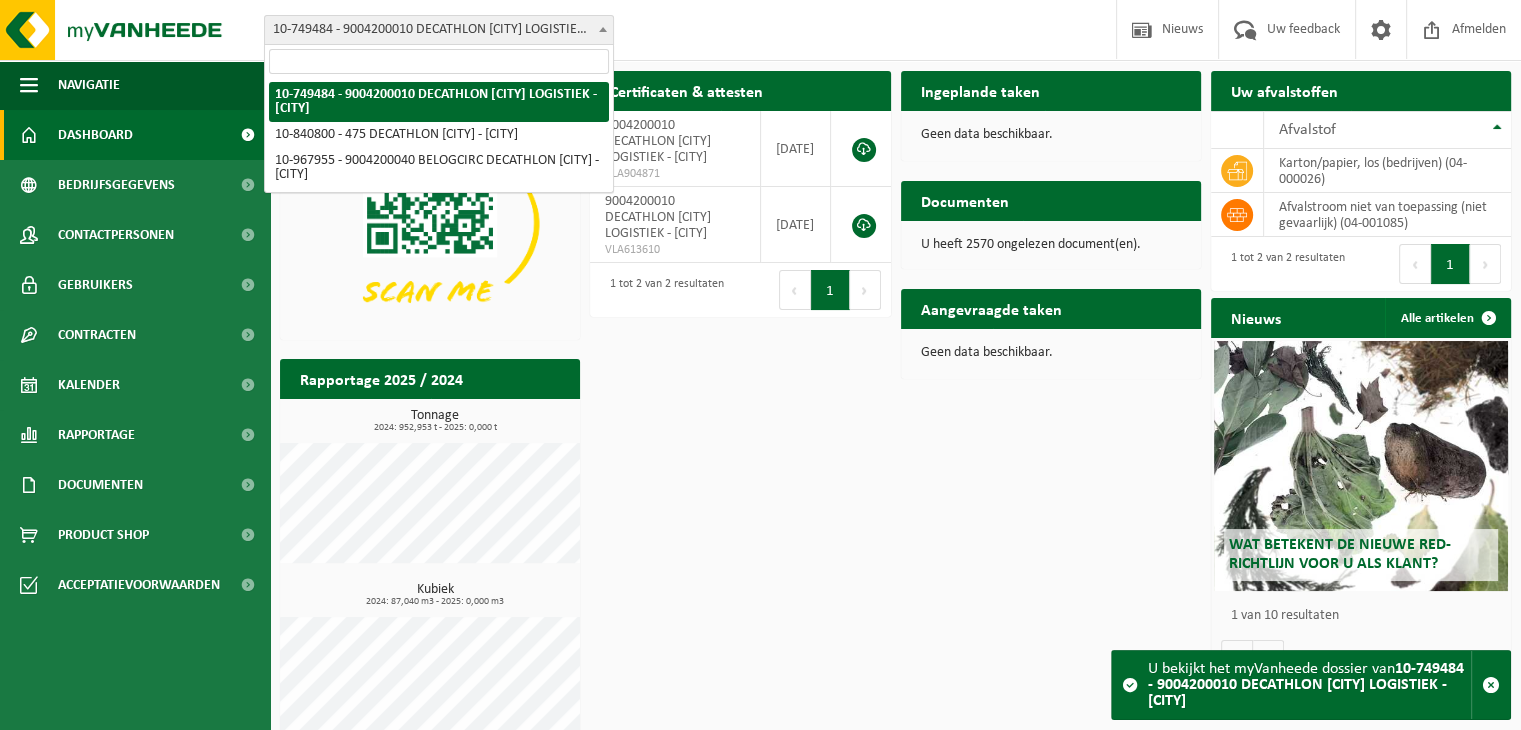 click on "10-749484 - 9004200010 DECATHLON WILLEBROEK LOGISTIEK - [CITY]" at bounding box center [439, 30] 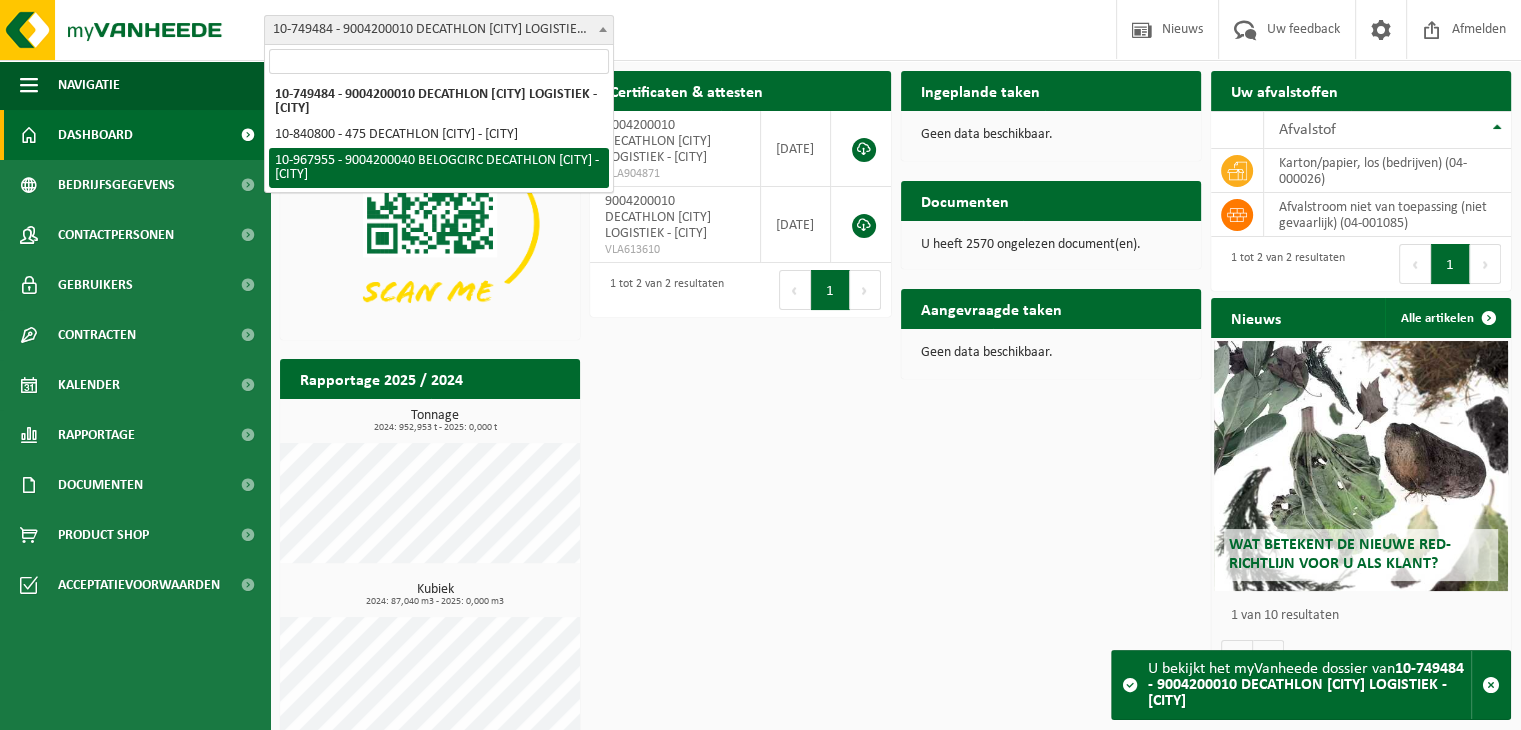 select on "154029" 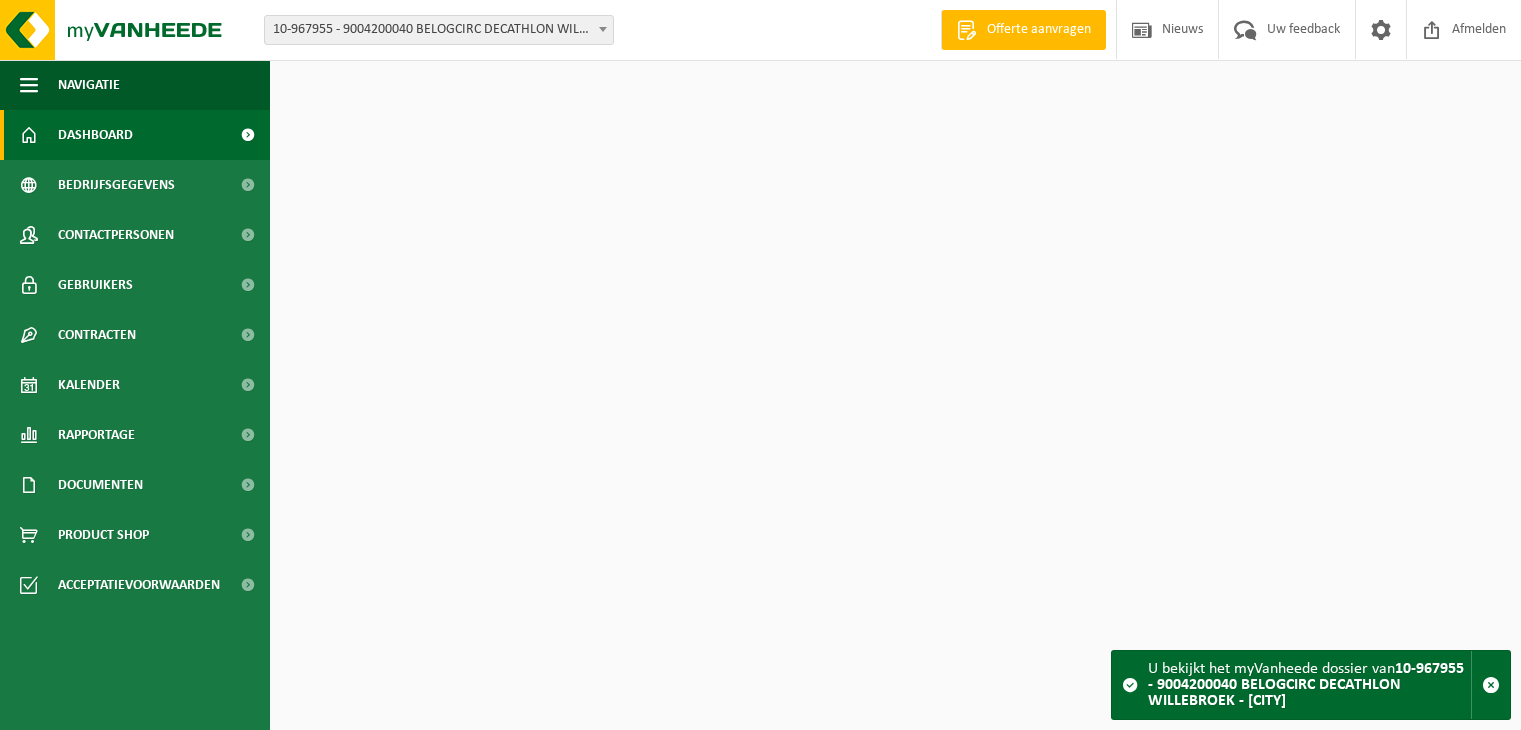 scroll, scrollTop: 0, scrollLeft: 0, axis: both 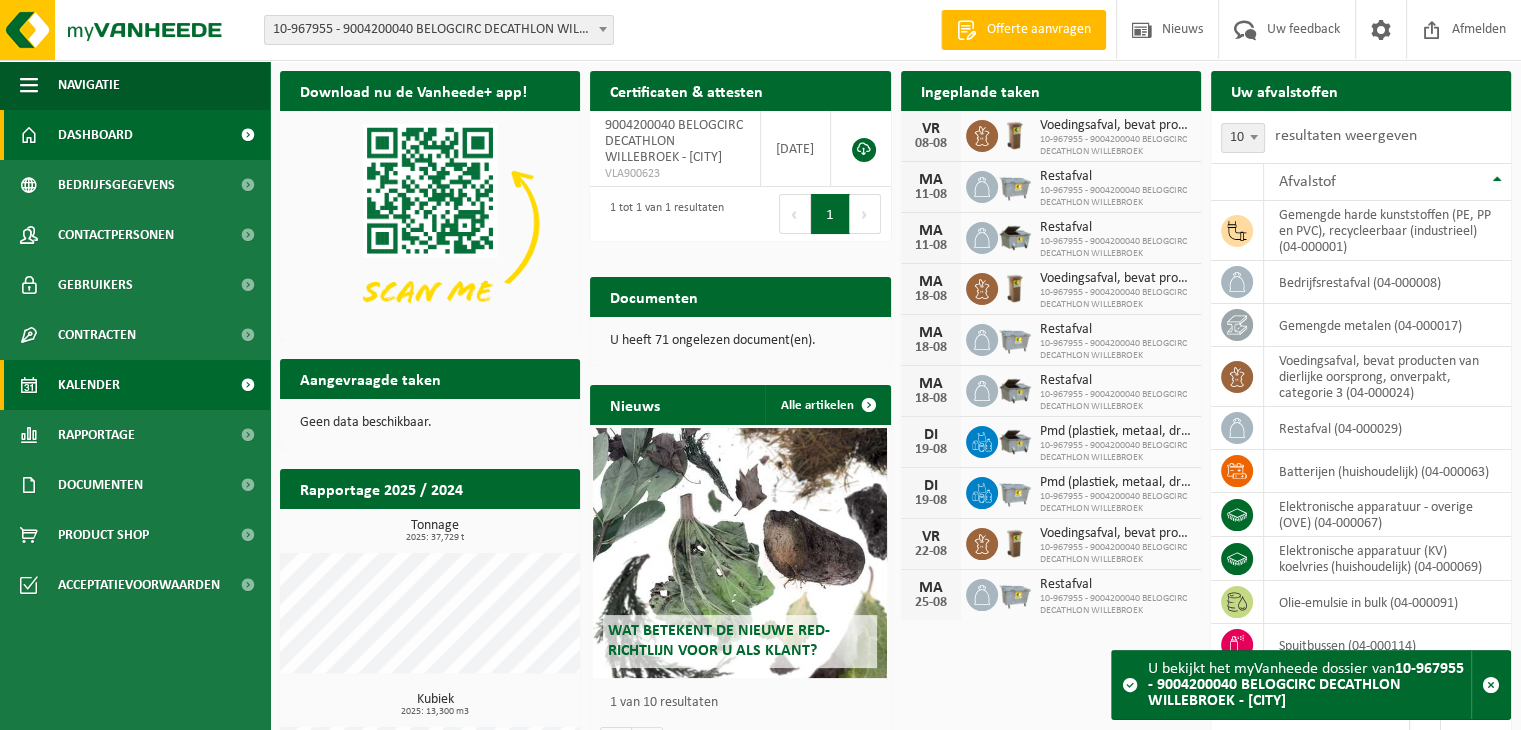 click on "Kalender" at bounding box center [89, 385] 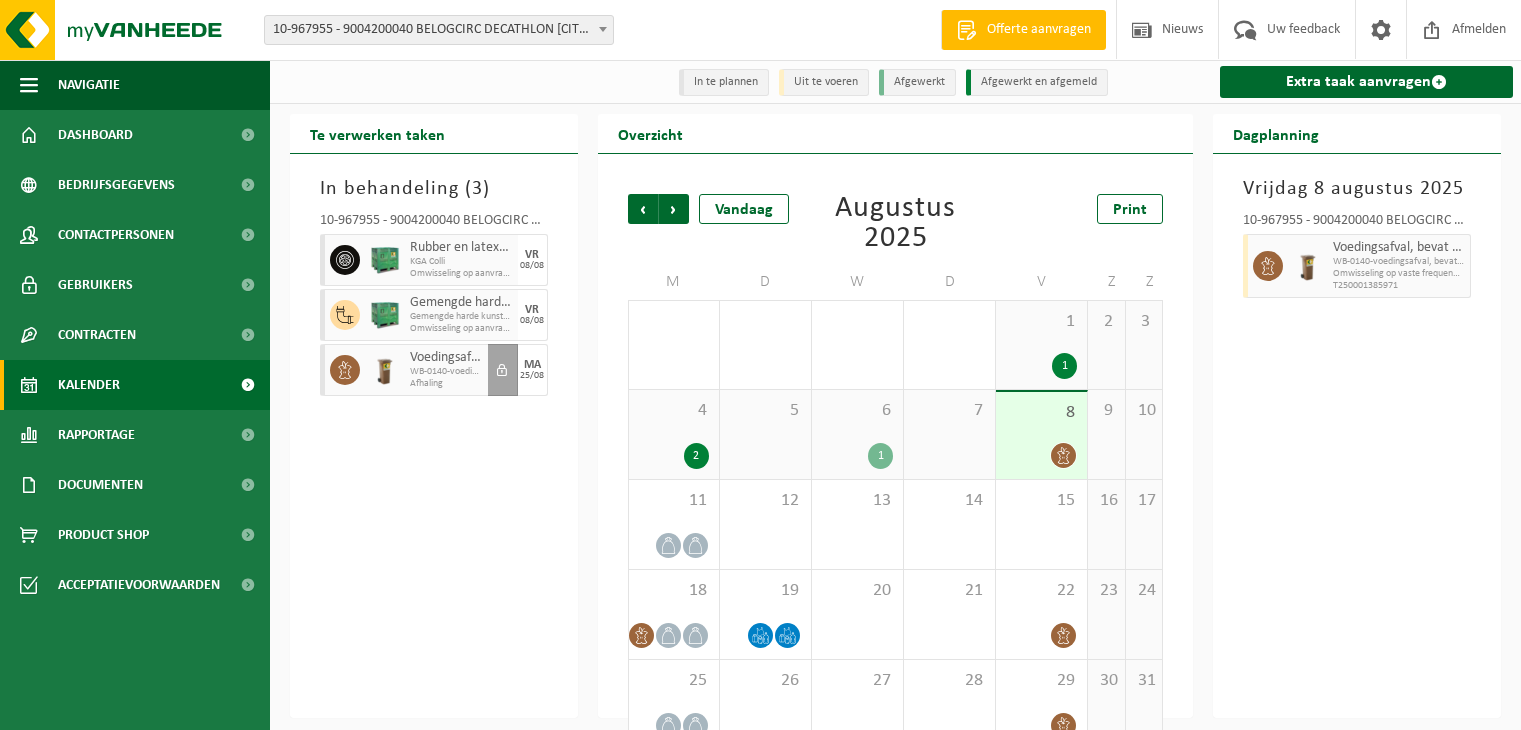 scroll, scrollTop: 0, scrollLeft: 0, axis: both 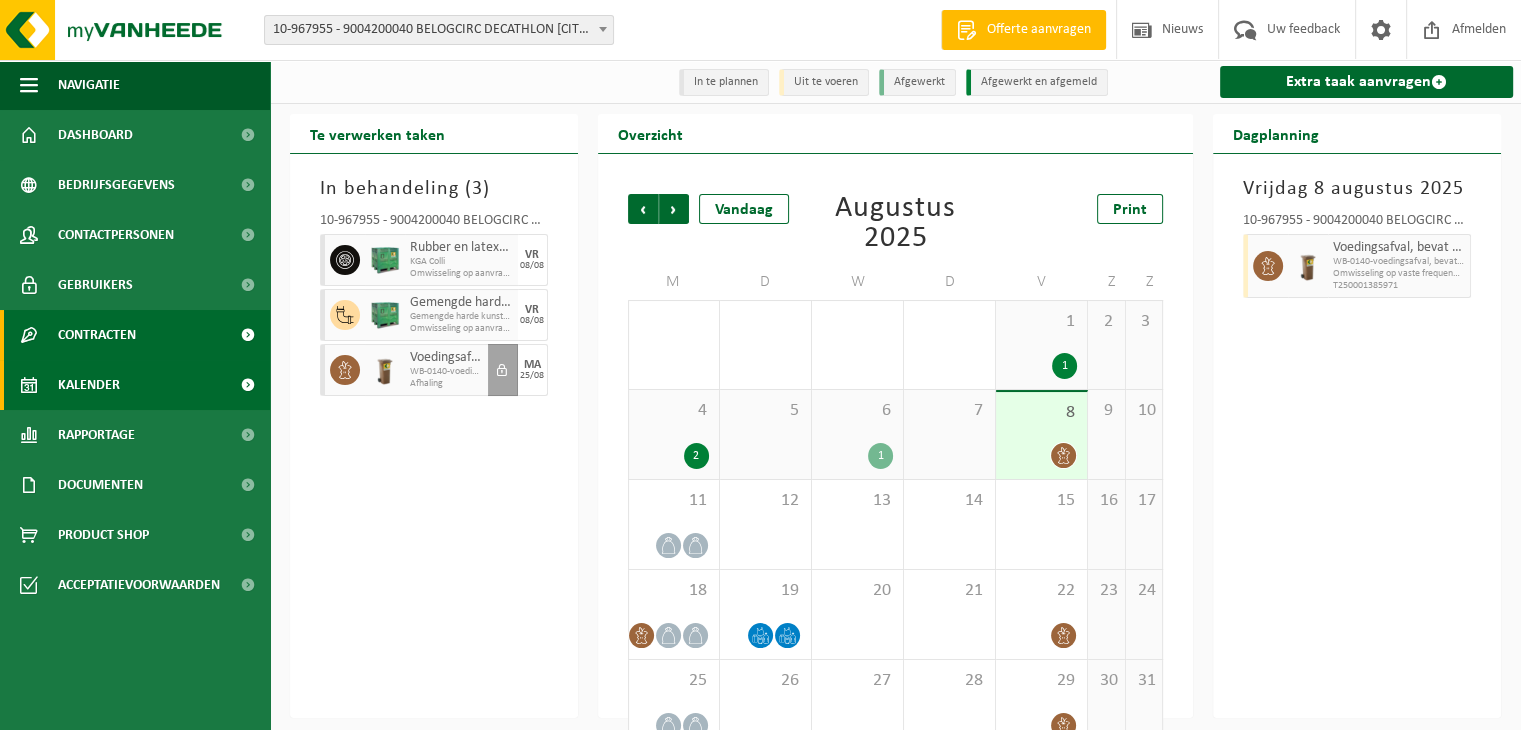click on "Contracten" at bounding box center (97, 335) 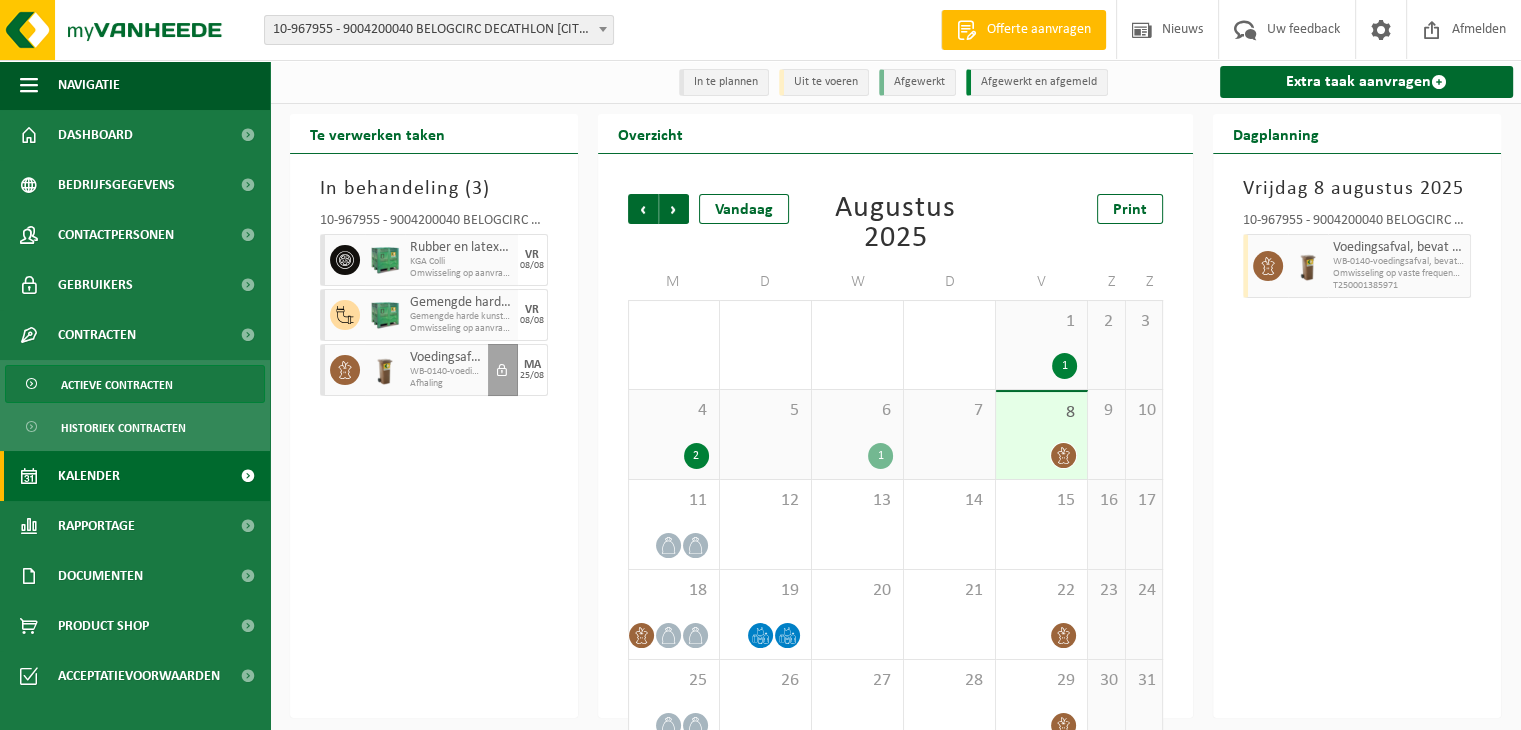 click on "Actieve contracten" at bounding box center [117, 385] 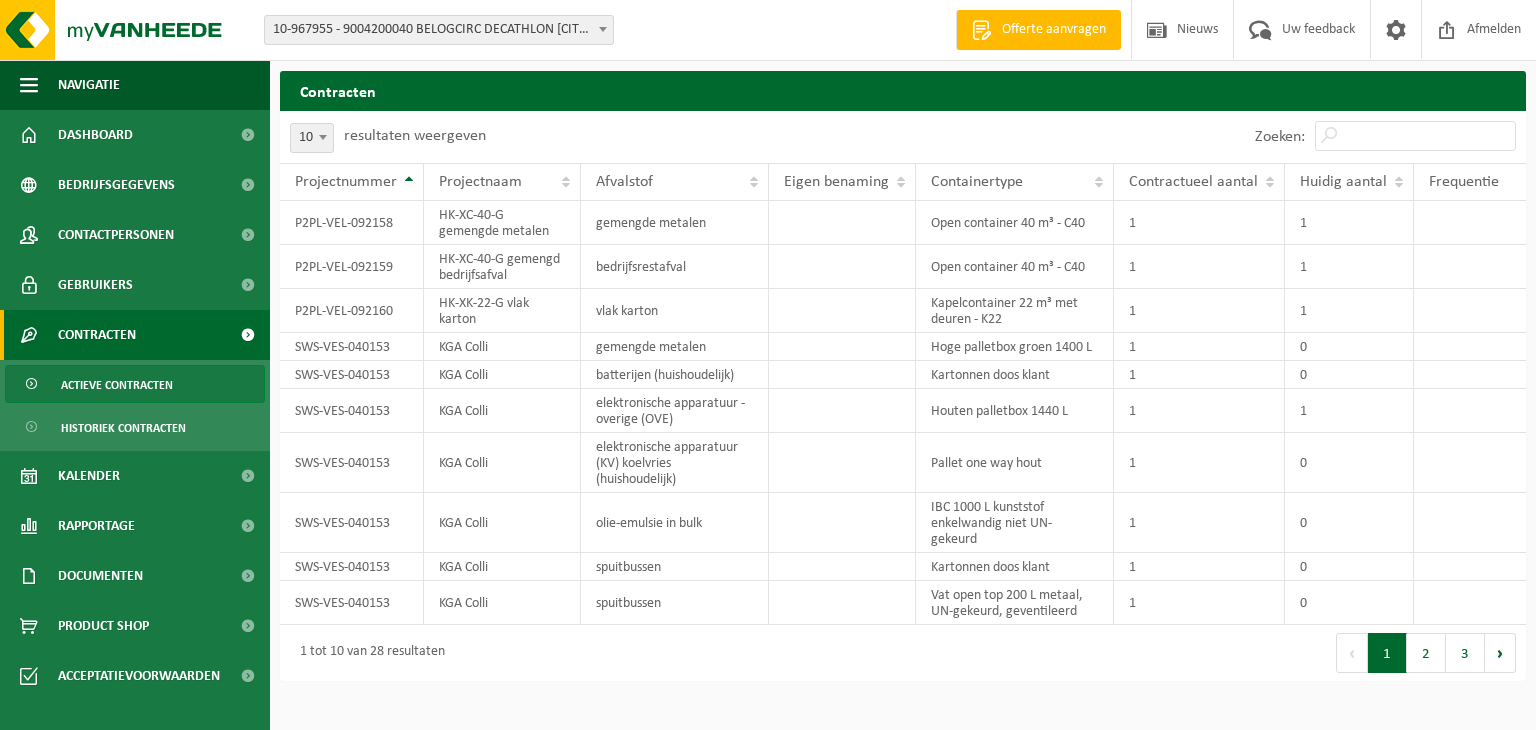 scroll, scrollTop: 0, scrollLeft: 0, axis: both 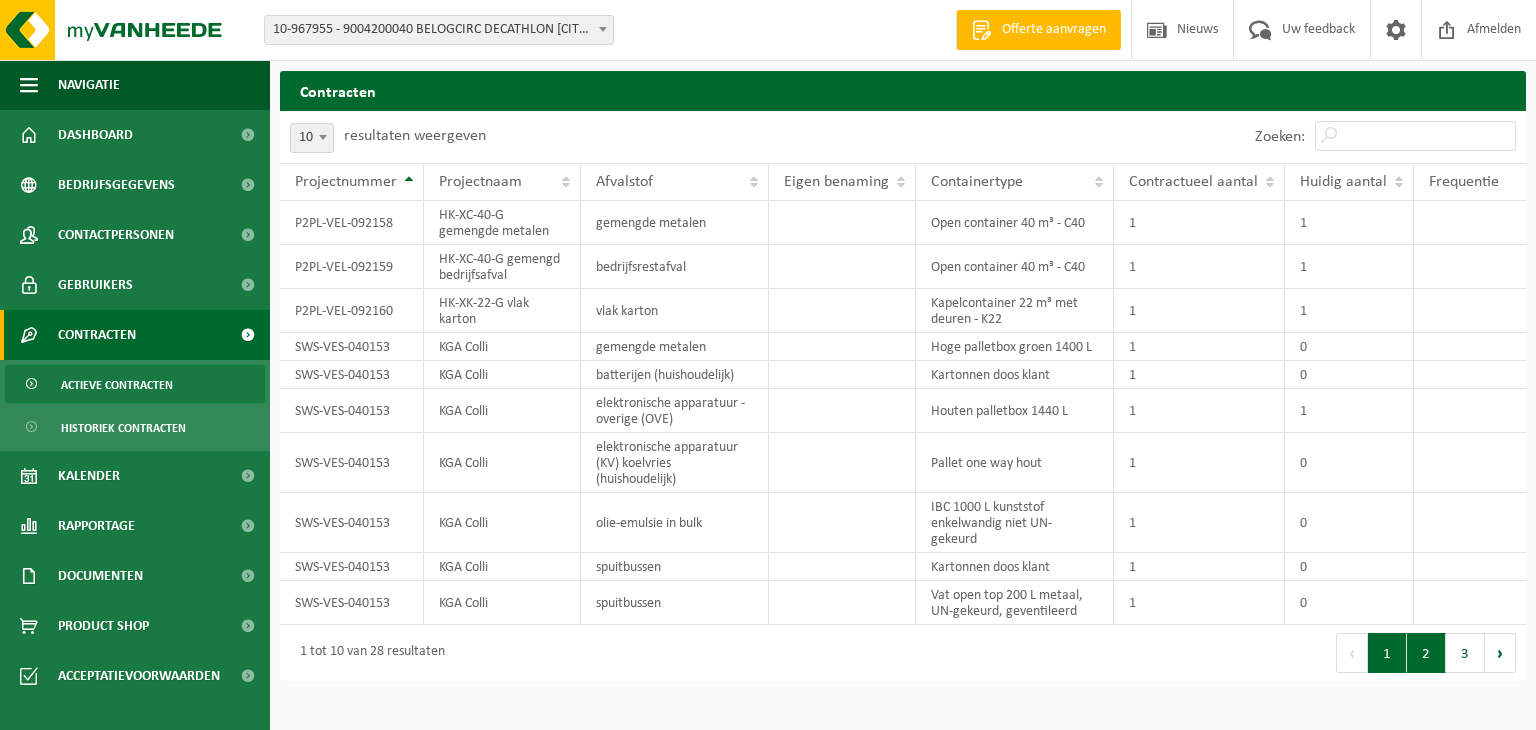 click on "2" at bounding box center (1426, 653) 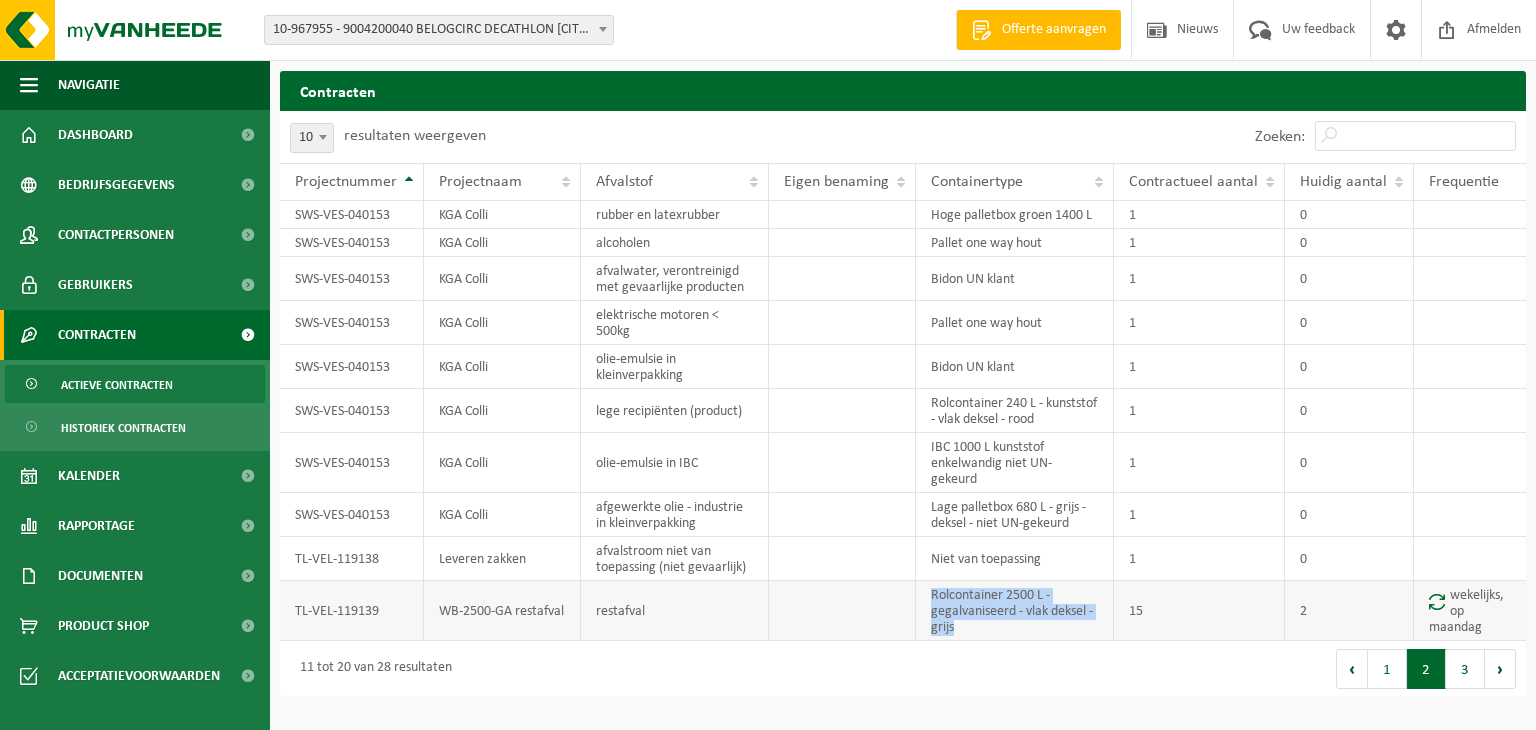 drag, startPoint x: 932, startPoint y: 595, endPoint x: 956, endPoint y: 635, distance: 46.647614 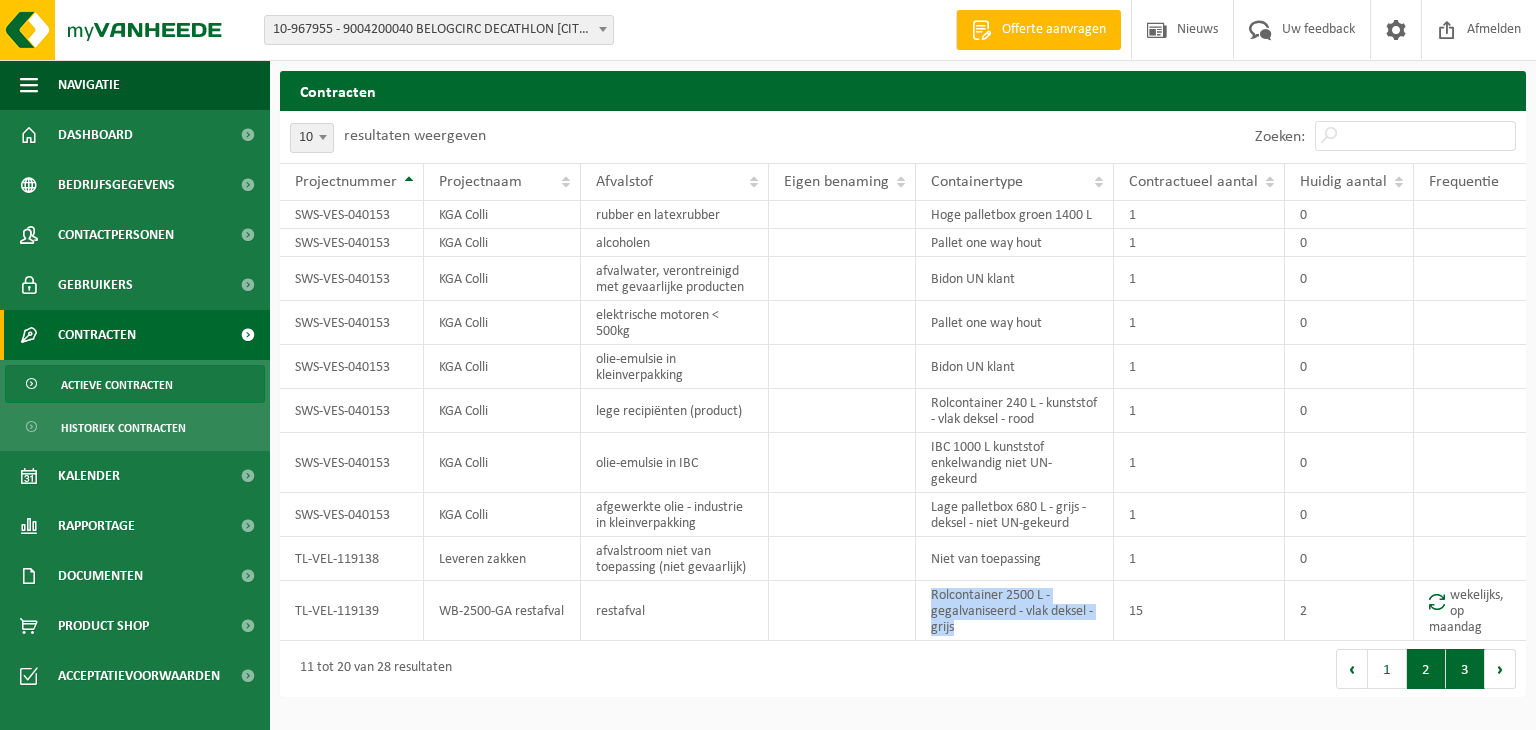 click on "3" at bounding box center (1465, 669) 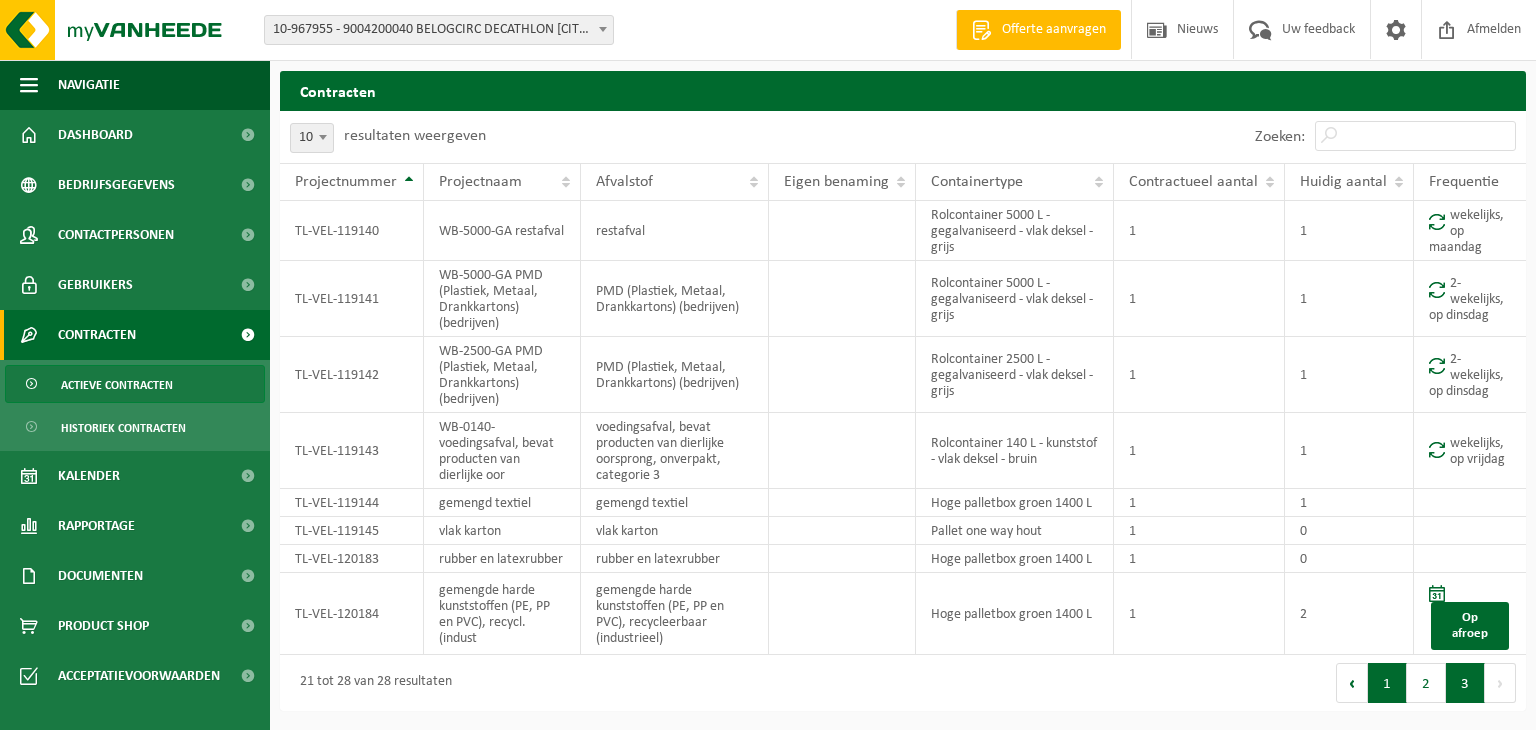 click on "1" at bounding box center (1387, 683) 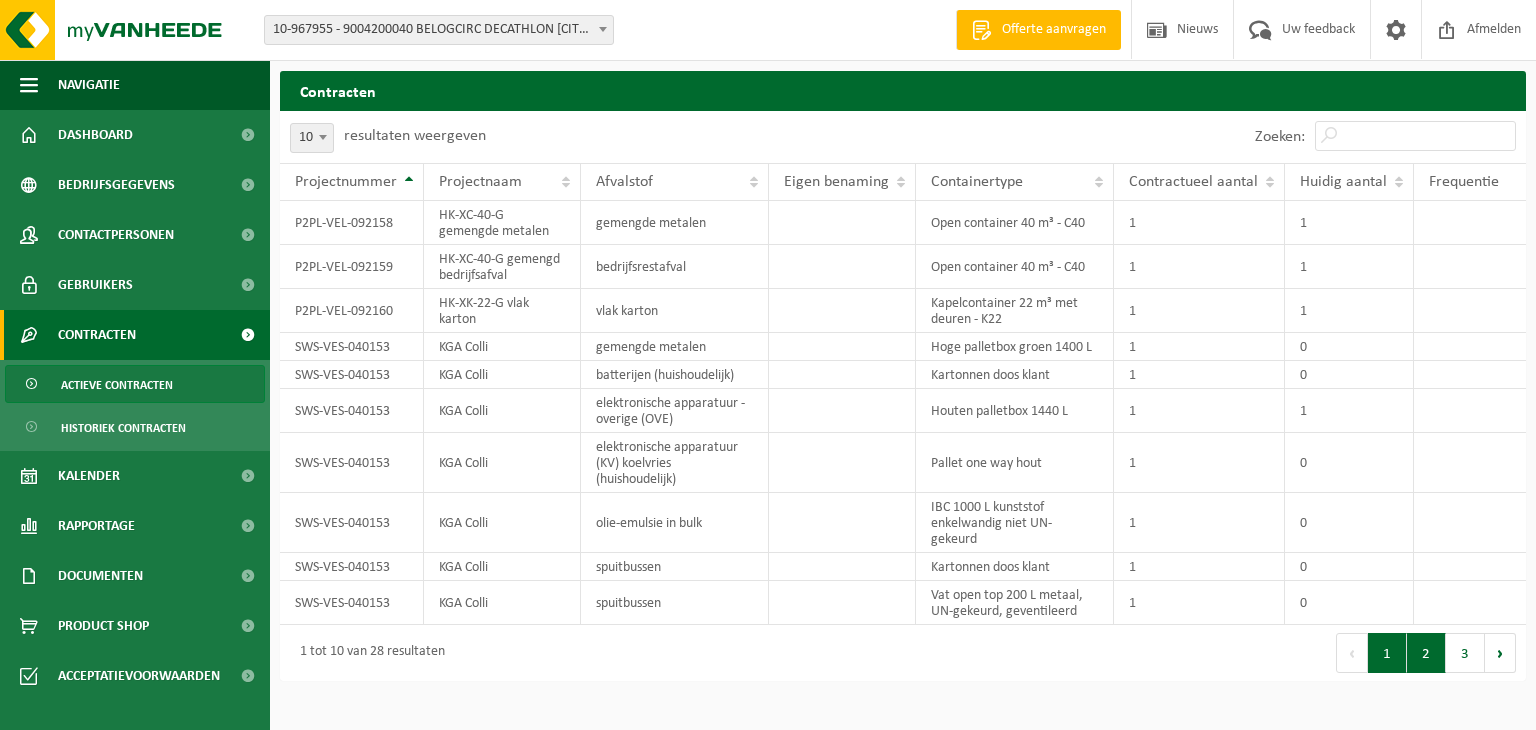 click on "2" at bounding box center [1426, 653] 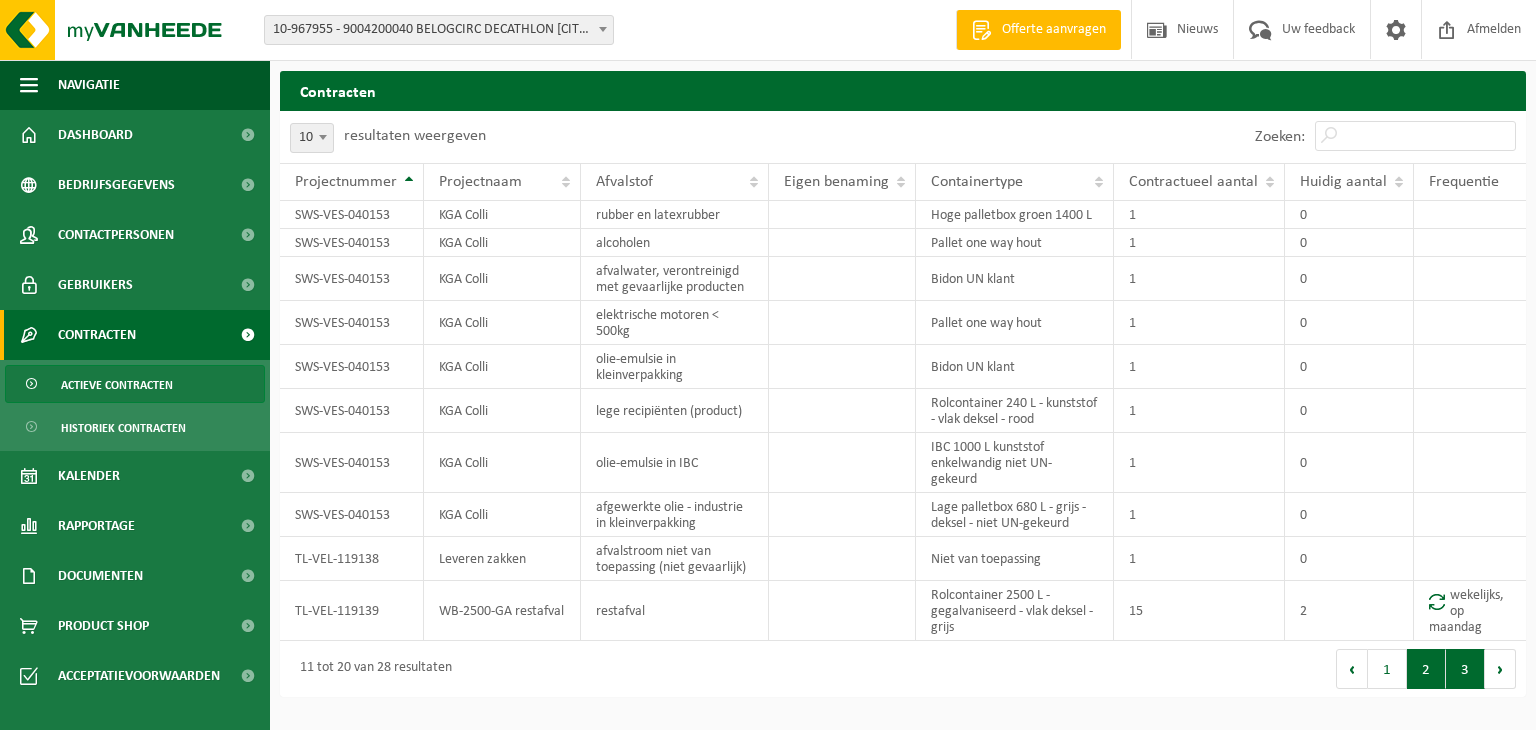 click on "3" at bounding box center (1465, 669) 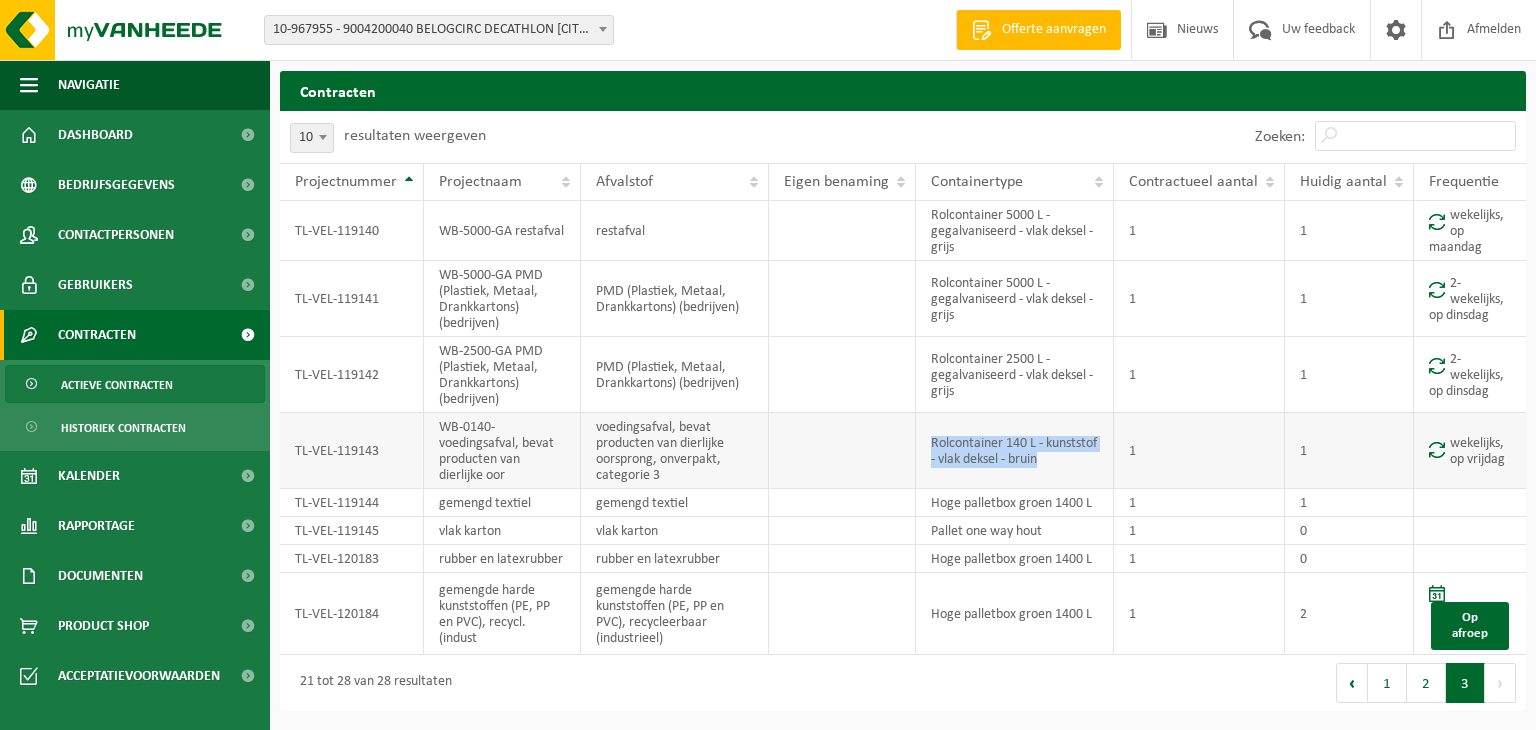 drag, startPoint x: 933, startPoint y: 444, endPoint x: 1100, endPoint y: 465, distance: 168.31519 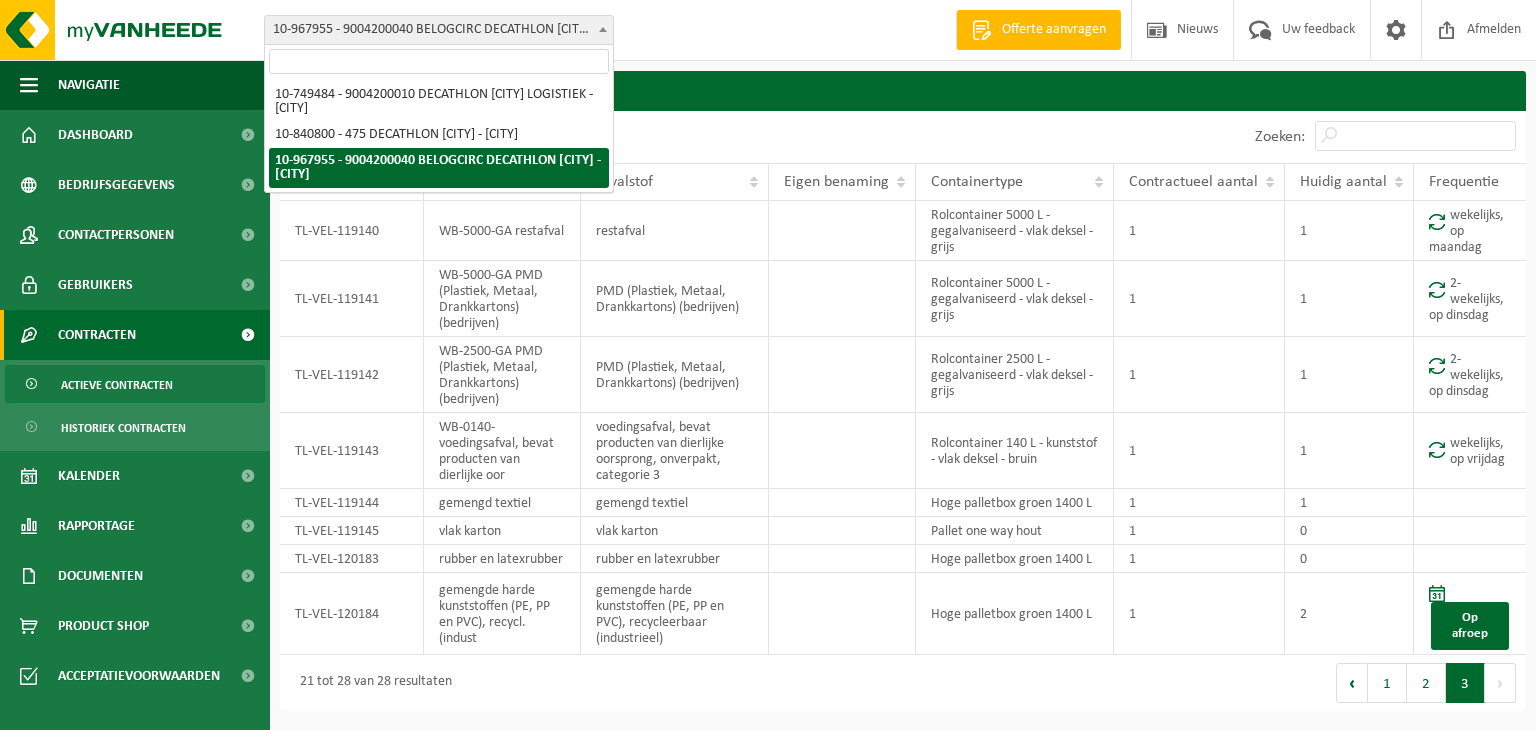 click on "10-967955 - 9004200040 BELOGCIRC DECATHLON [CITY] - [CITY]" at bounding box center (439, 30) 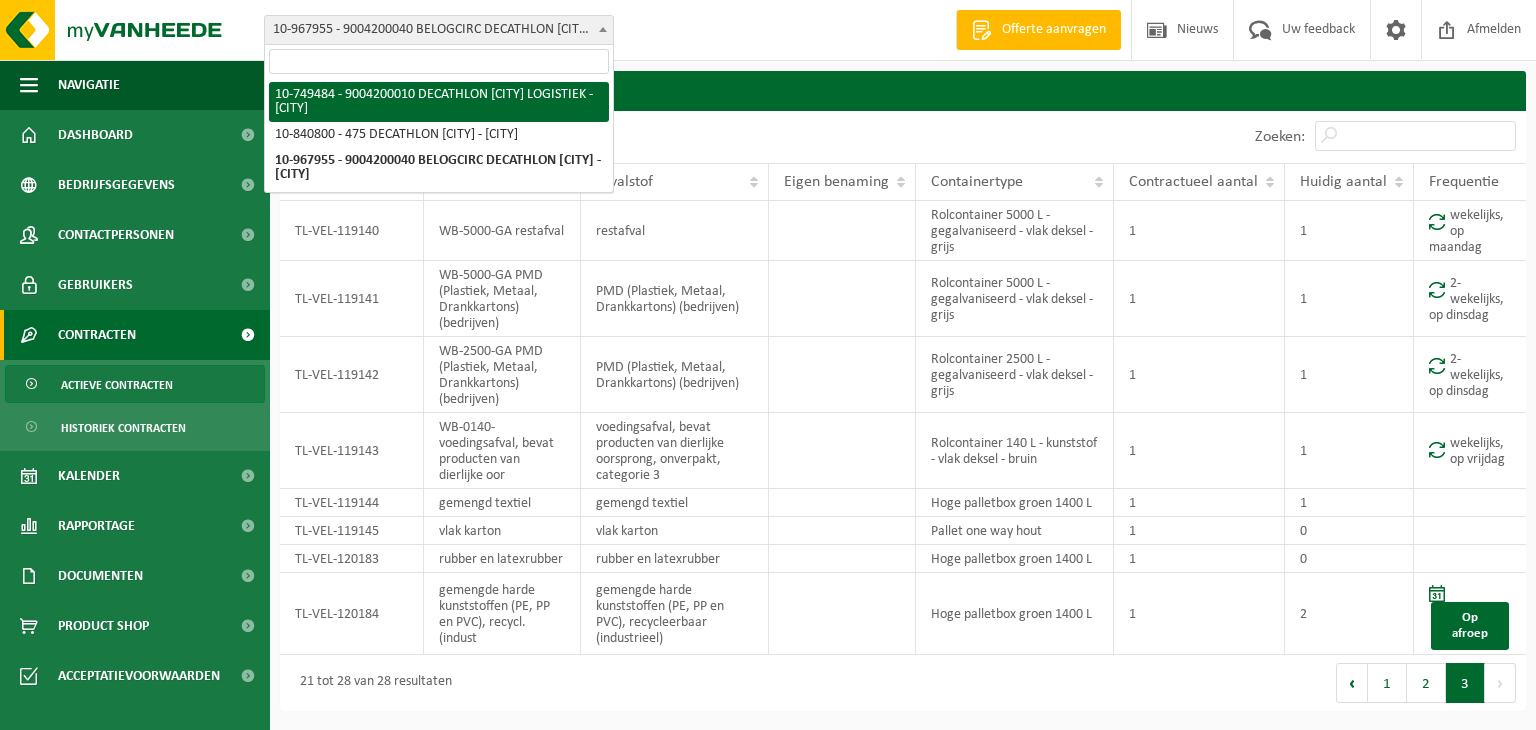 select on "6195" 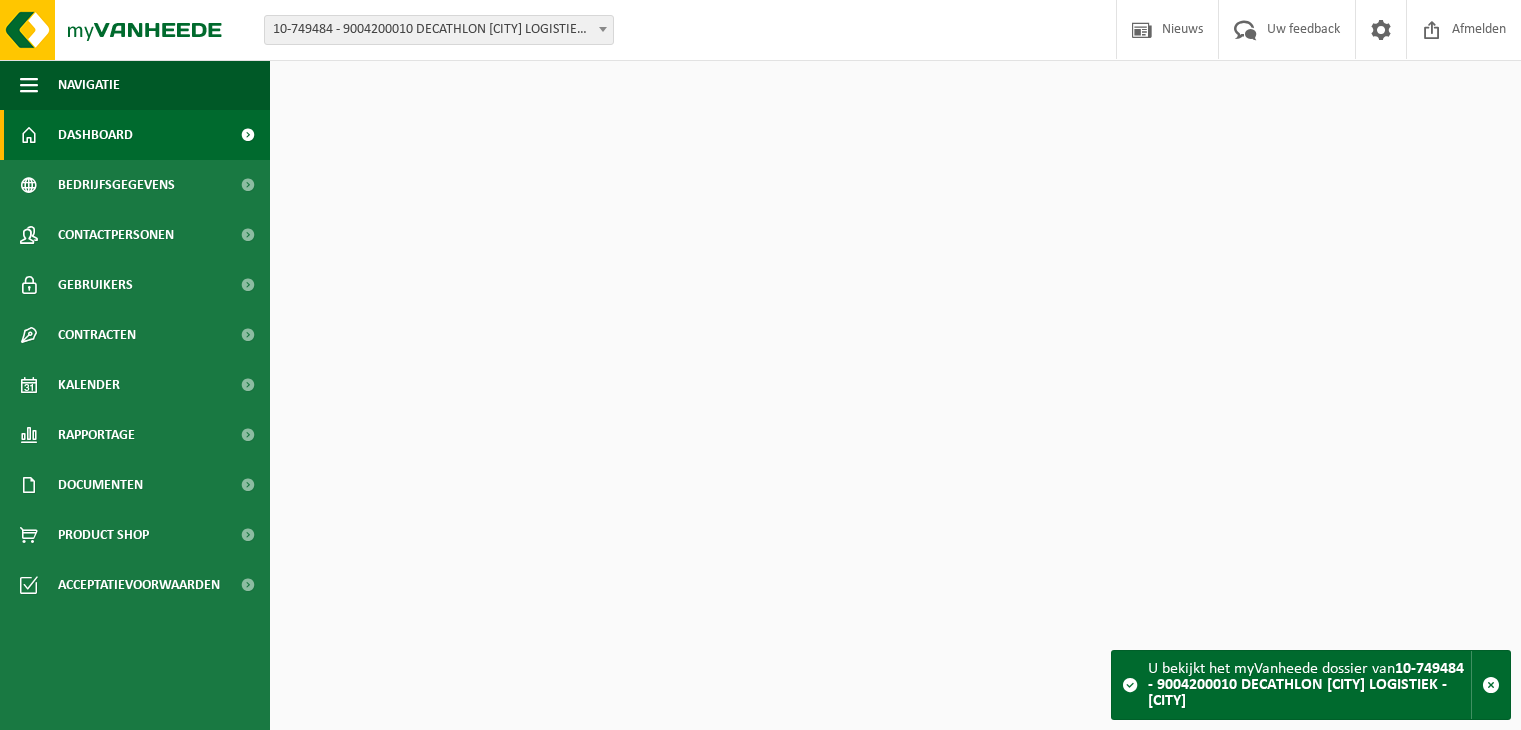 scroll, scrollTop: 0, scrollLeft: 0, axis: both 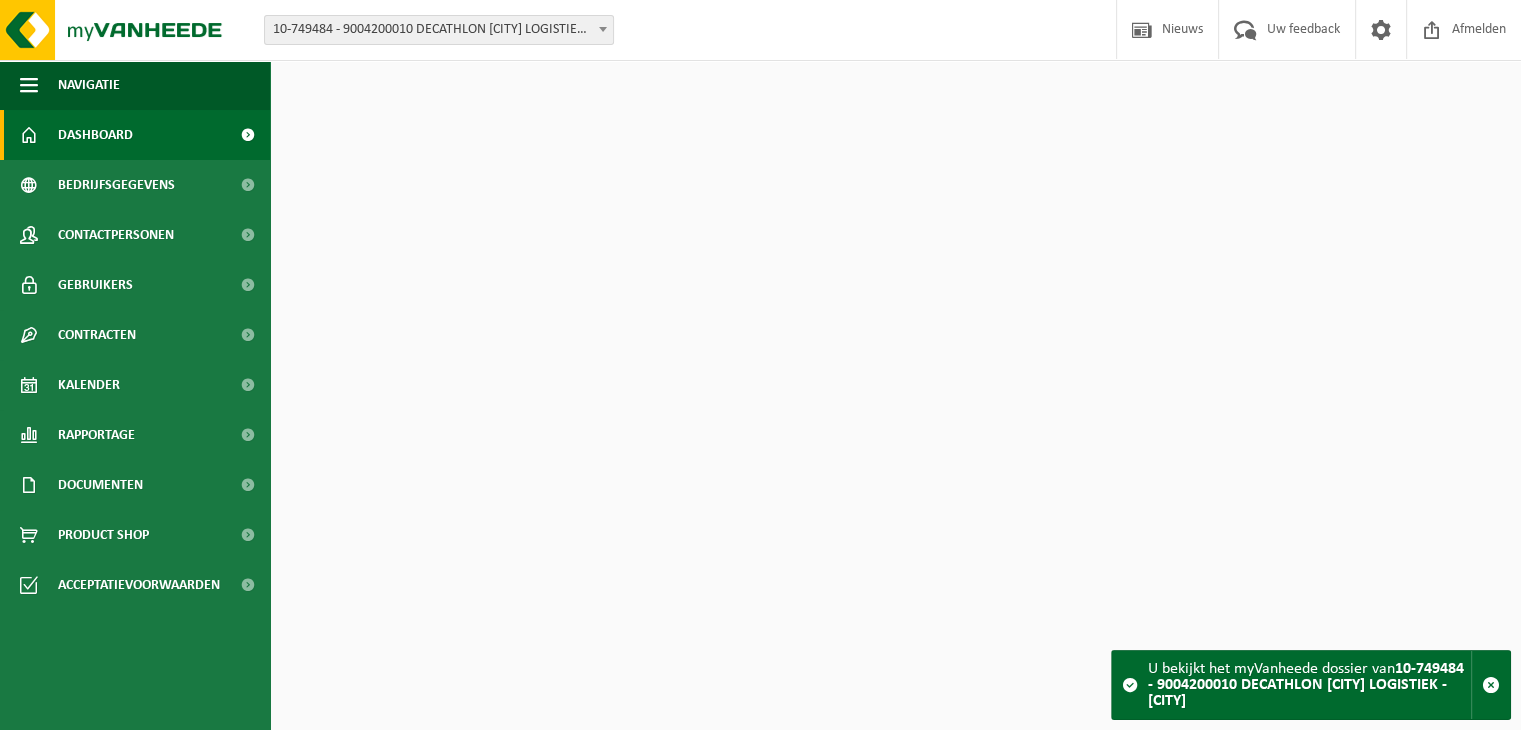 click on "10-749484 - 9004200010 DECATHLON [CITY] LOGISTIEK - [CITY]" at bounding box center [439, 30] 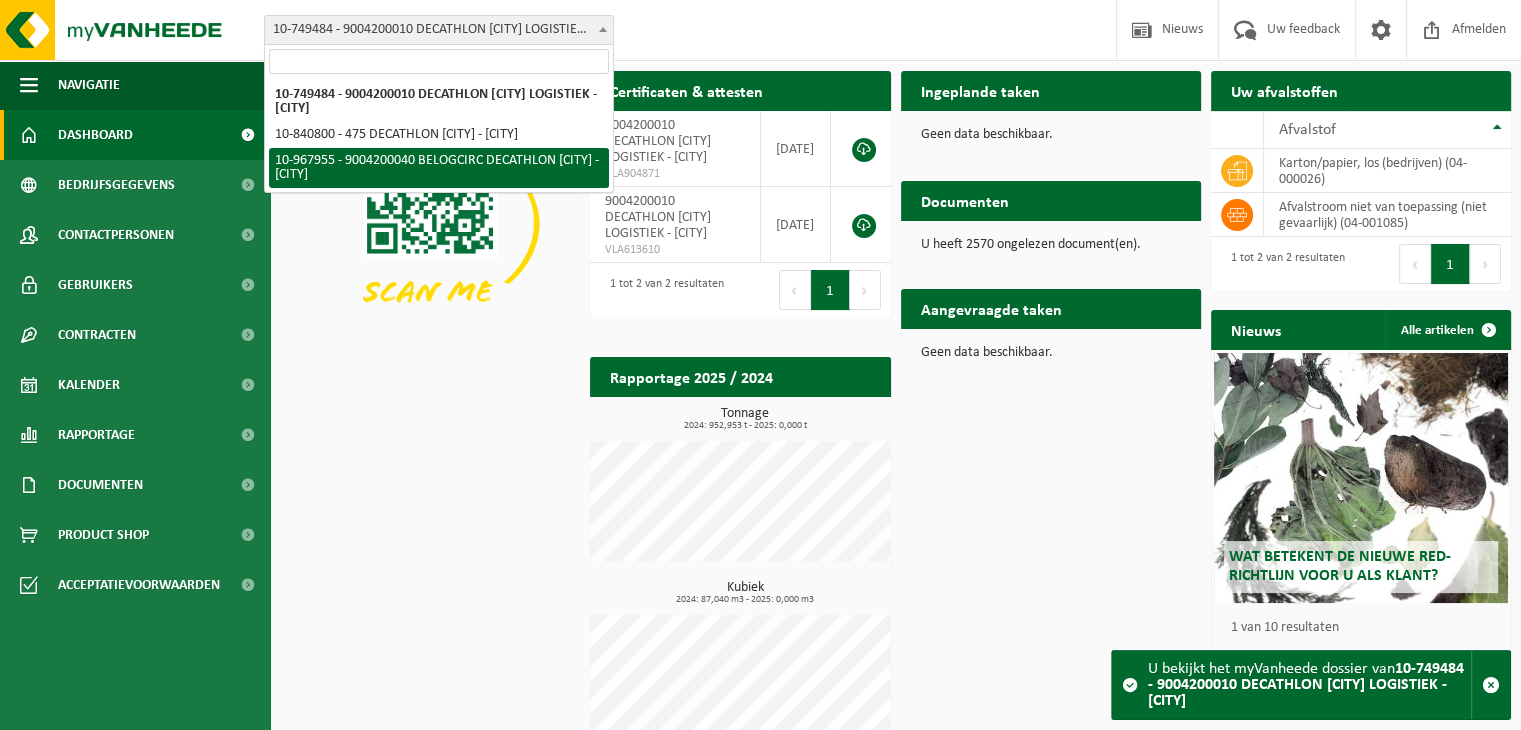select on "154029" 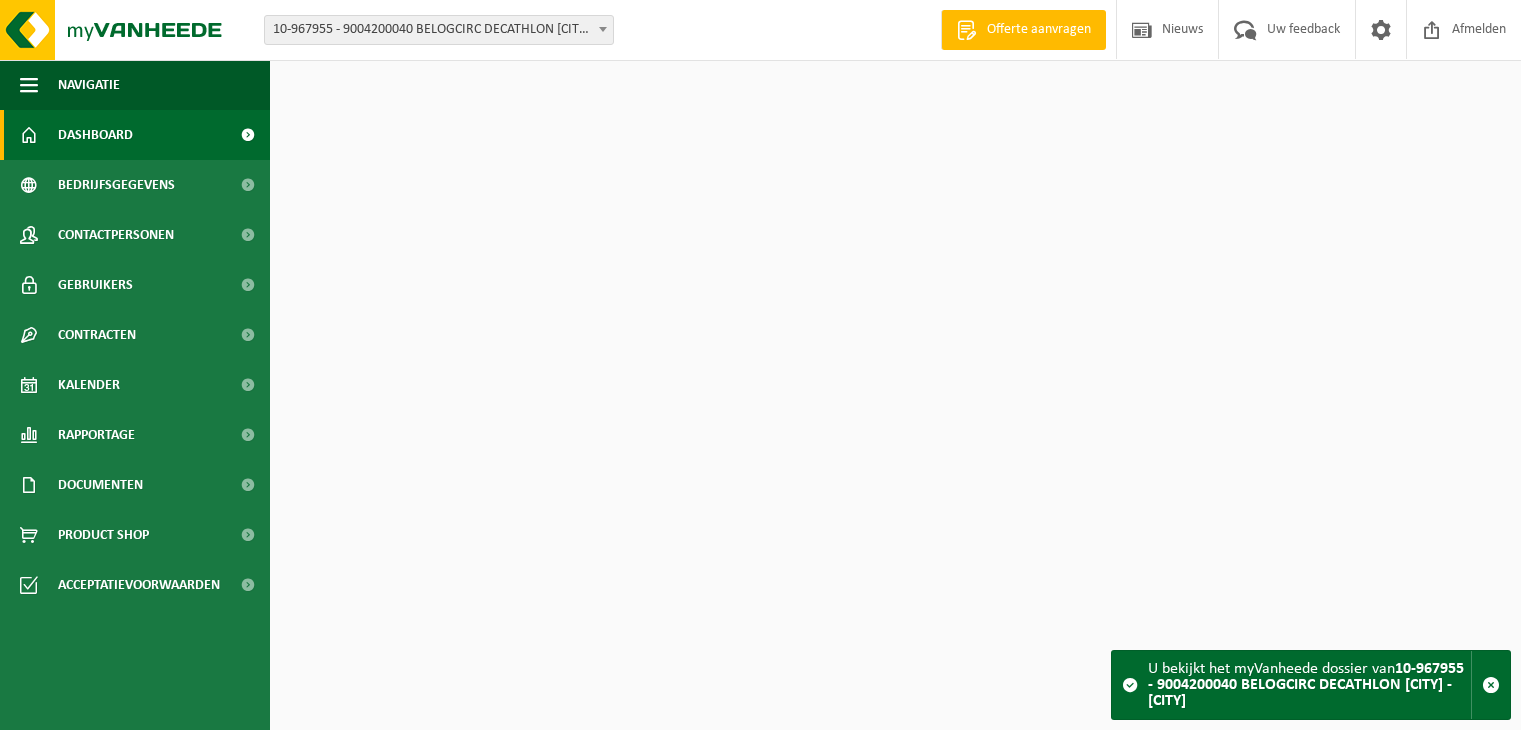 scroll, scrollTop: 0, scrollLeft: 0, axis: both 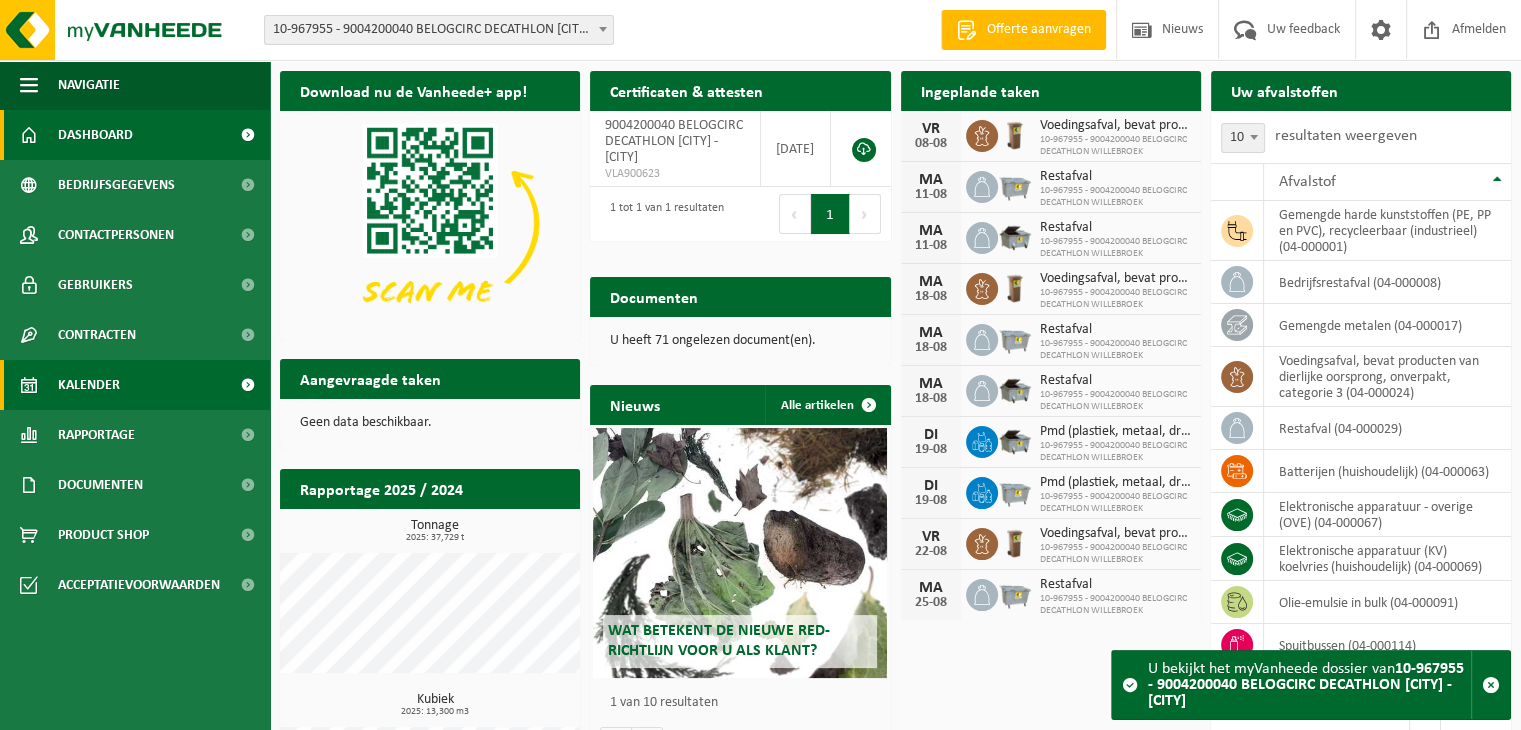 click on "Kalender" at bounding box center [89, 385] 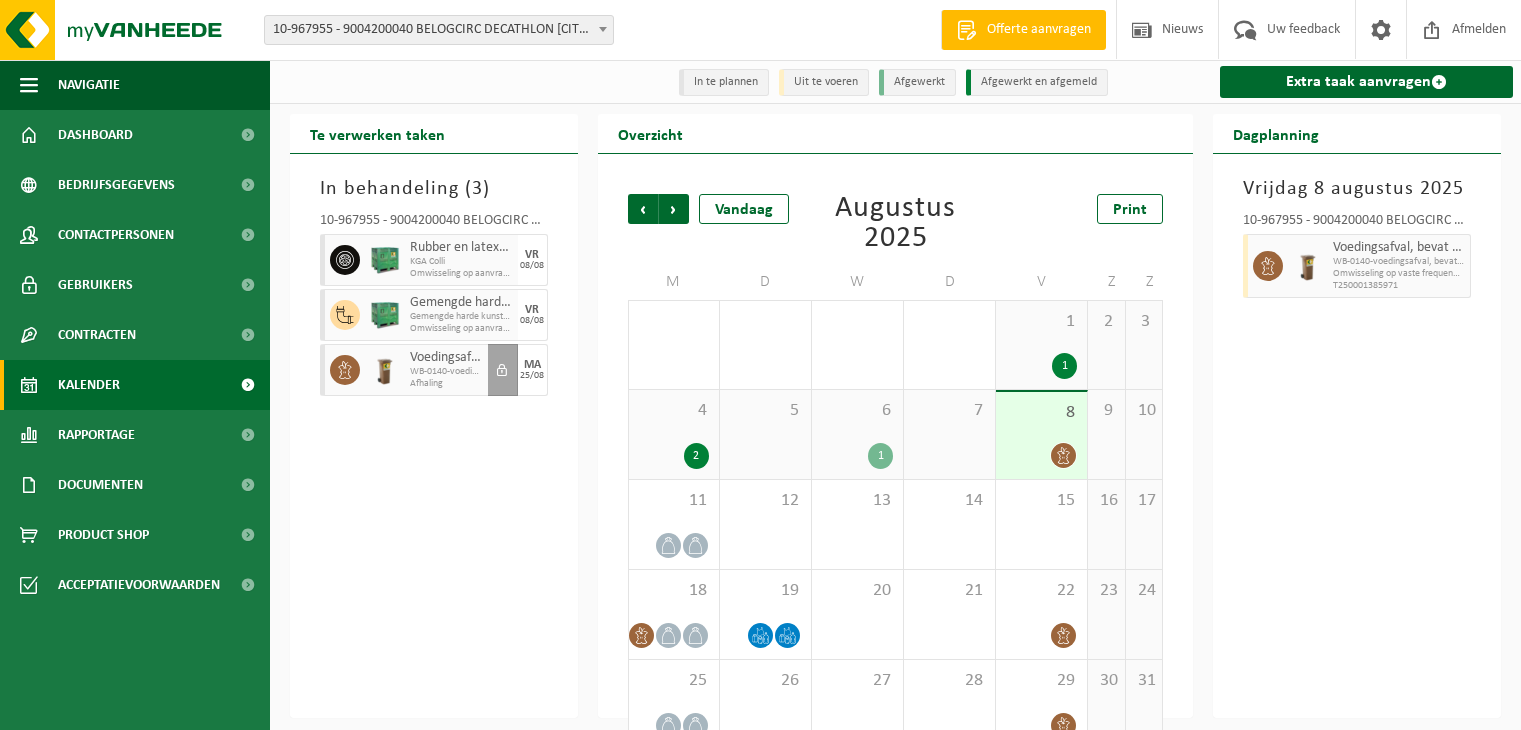 scroll, scrollTop: 0, scrollLeft: 0, axis: both 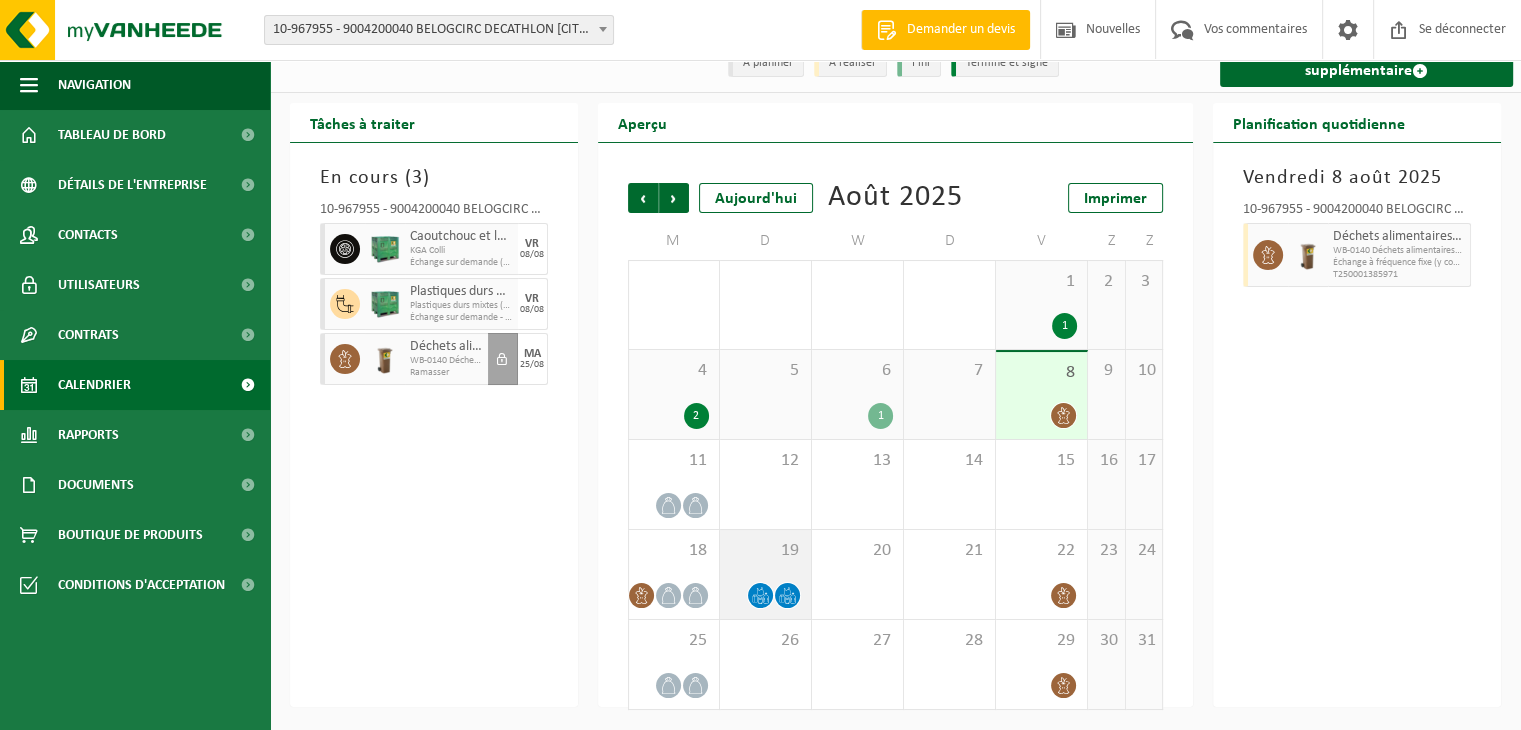 click on "19" at bounding box center (765, 551) 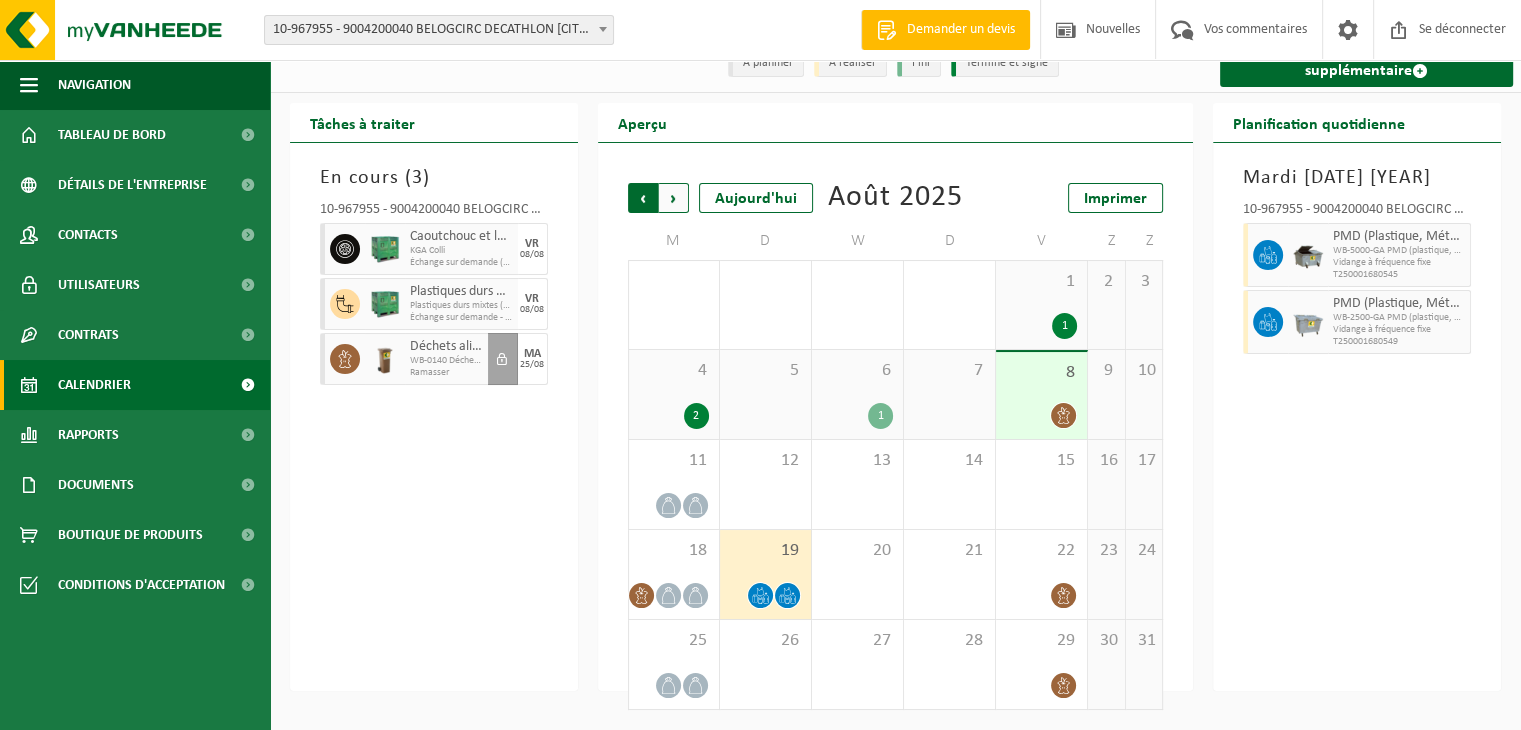 click on "Suivant" at bounding box center (674, 198) 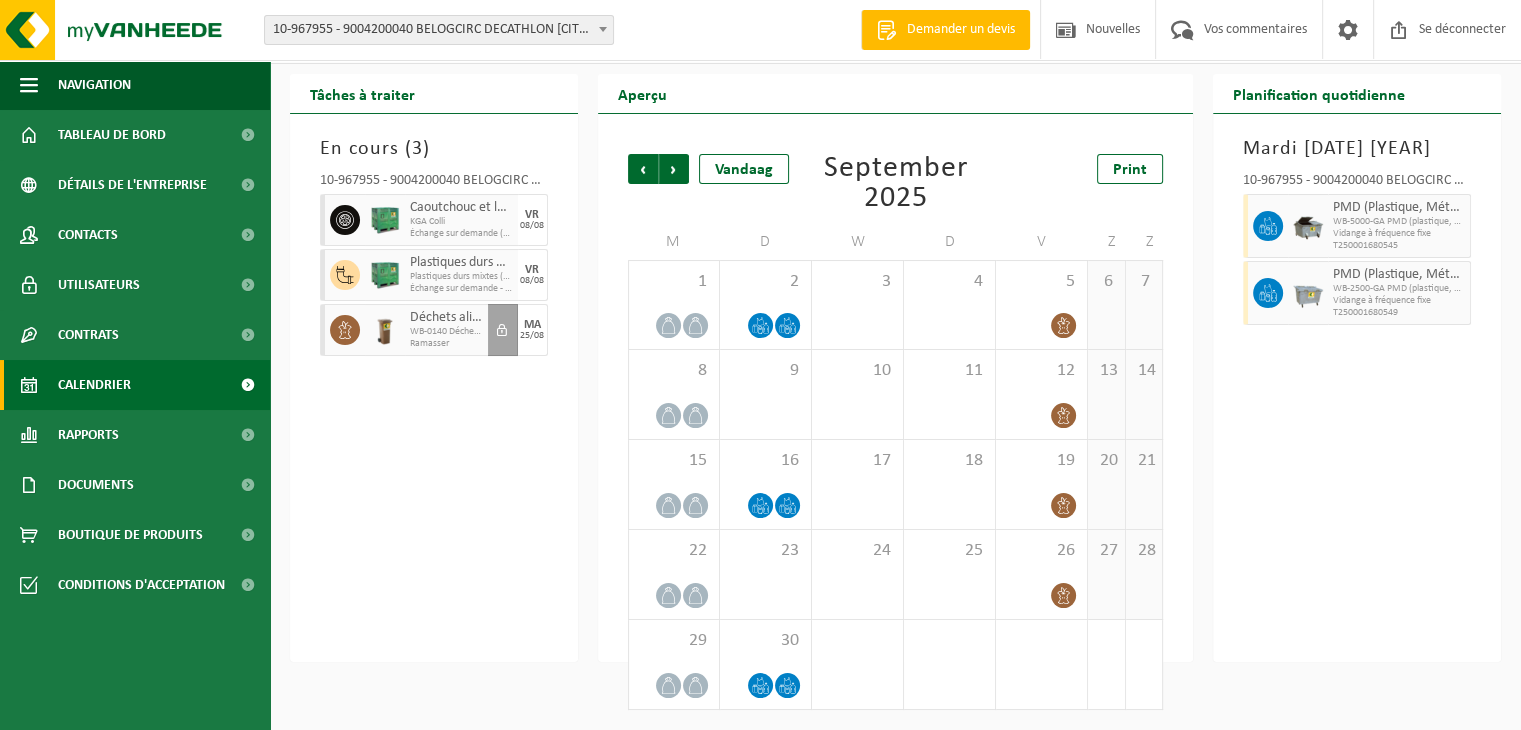 scroll, scrollTop: 60, scrollLeft: 0, axis: vertical 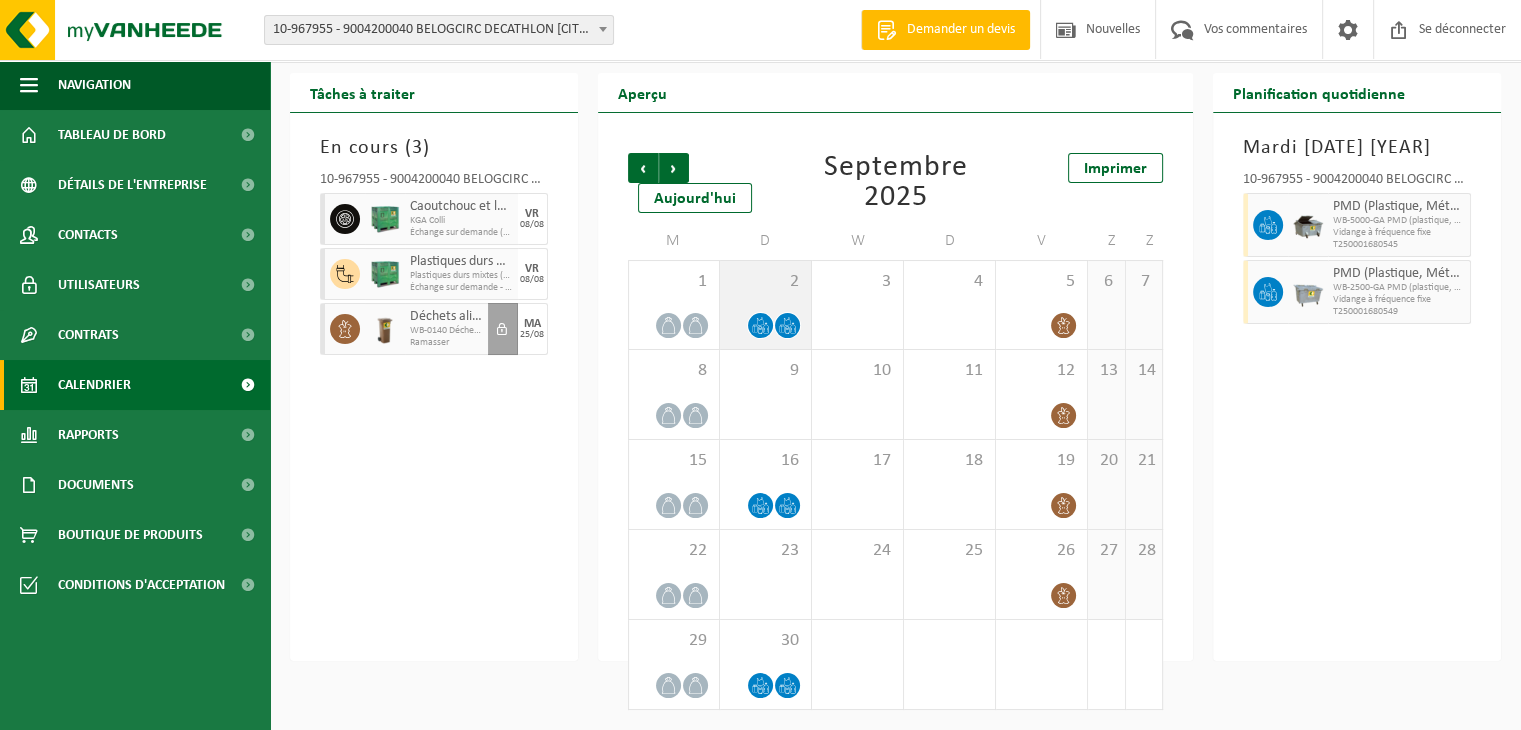 click on "2" at bounding box center (765, 282) 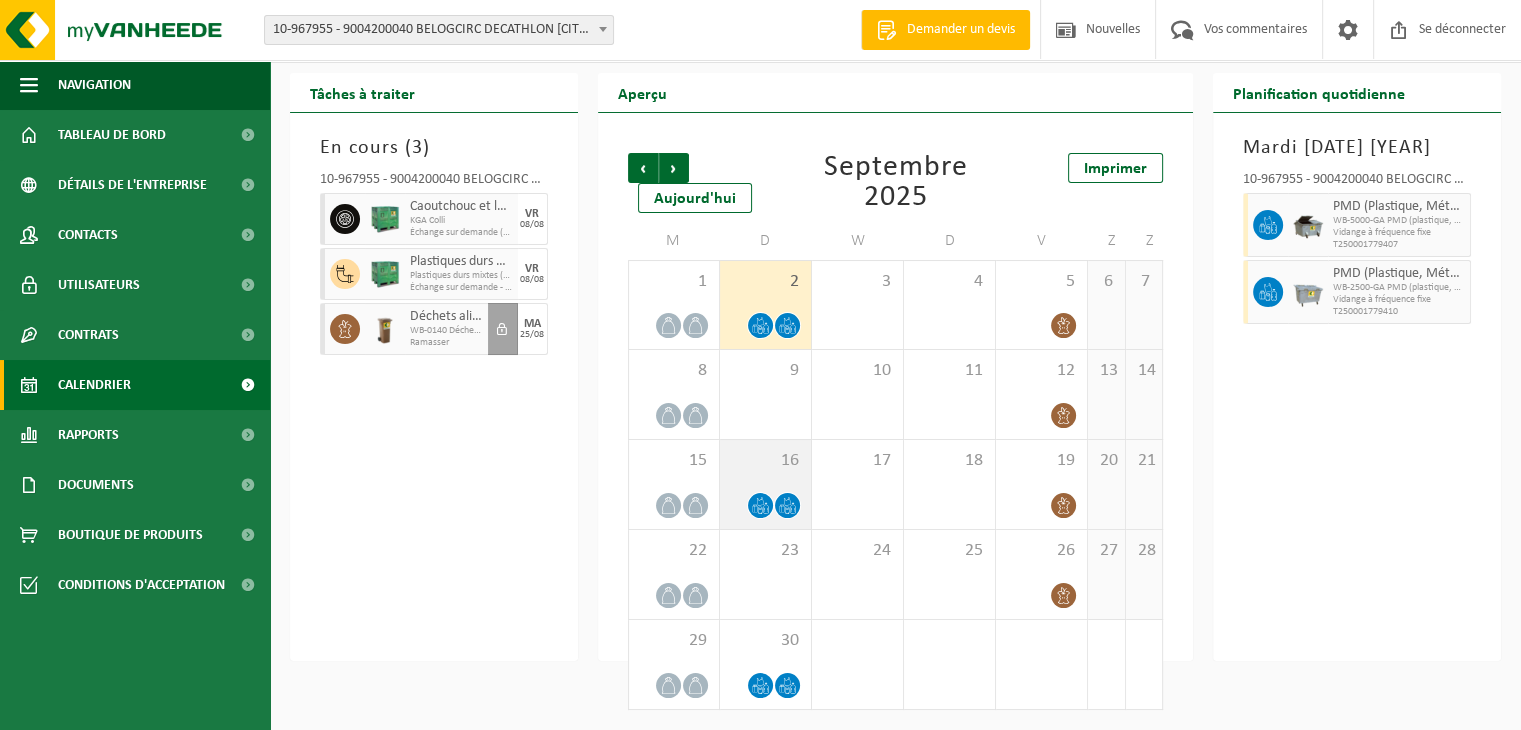 click on "16" at bounding box center [765, 461] 